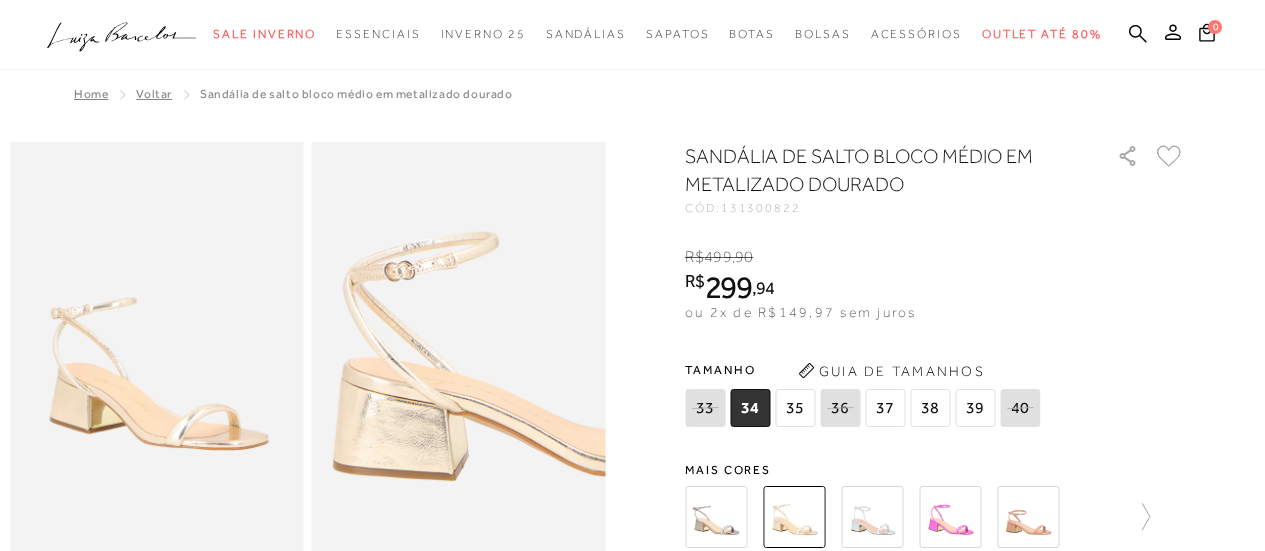 scroll, scrollTop: 0, scrollLeft: 0, axis: both 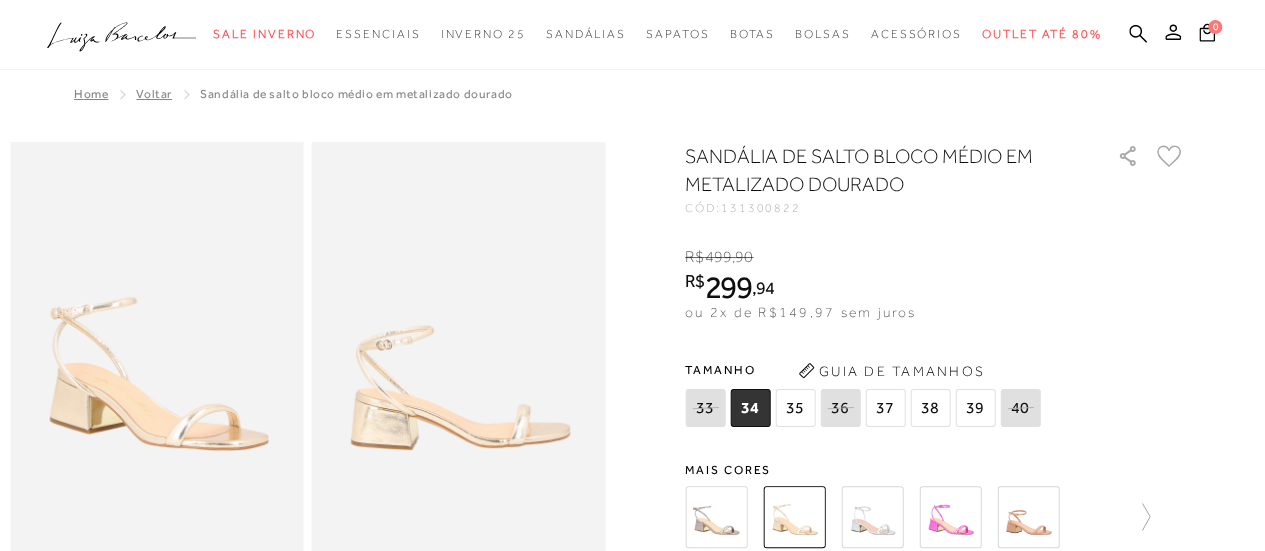 click on "37" at bounding box center (885, 408) 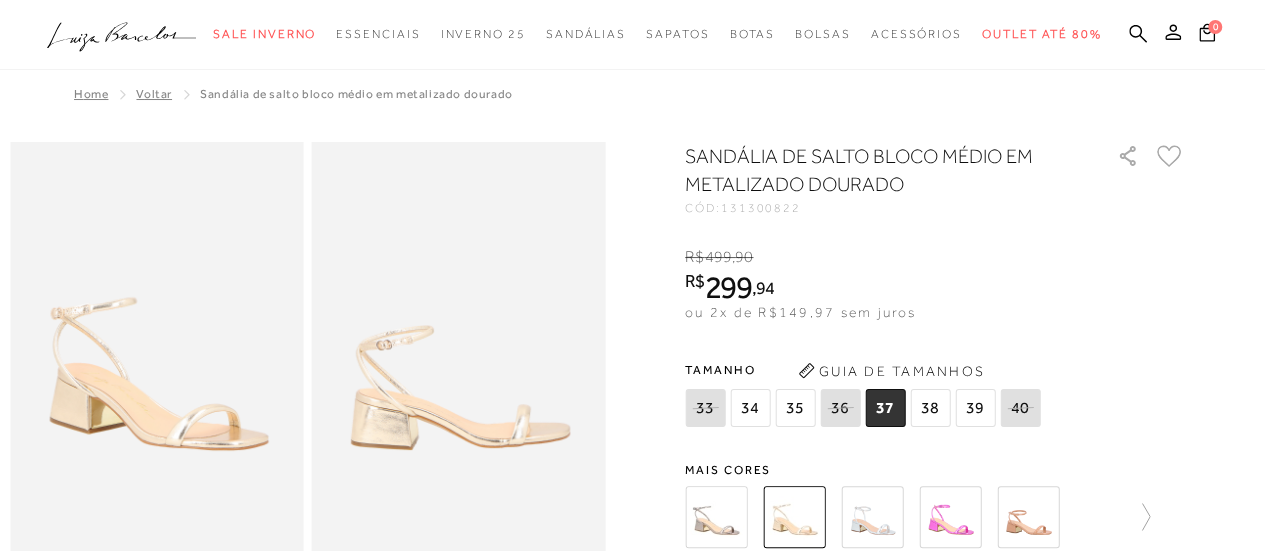 scroll, scrollTop: 0, scrollLeft: 0, axis: both 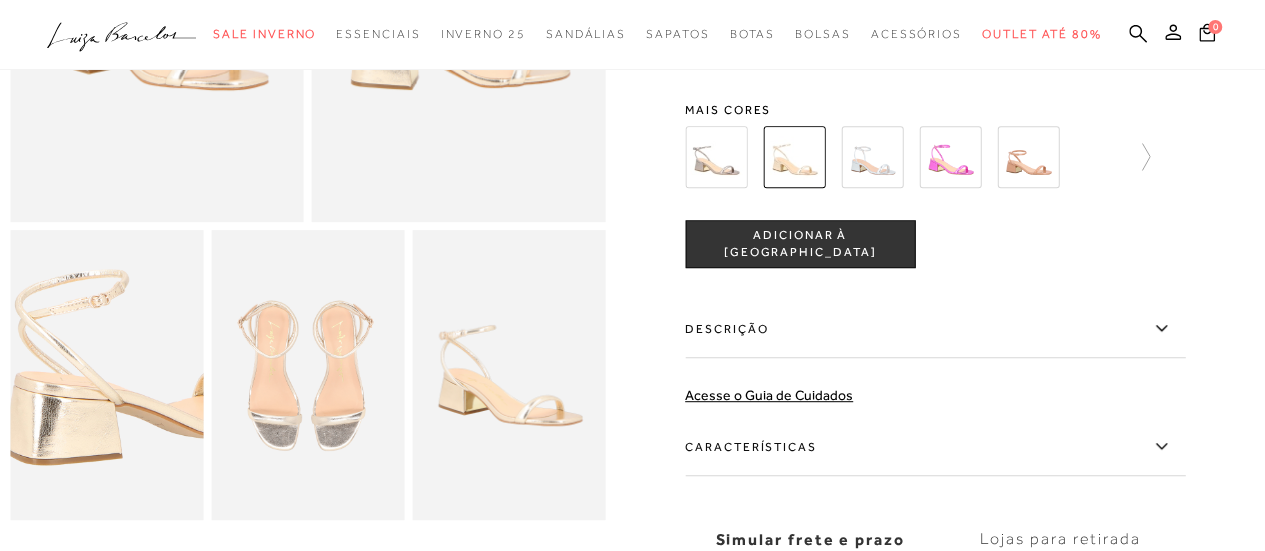 click at bounding box center [144, 349] 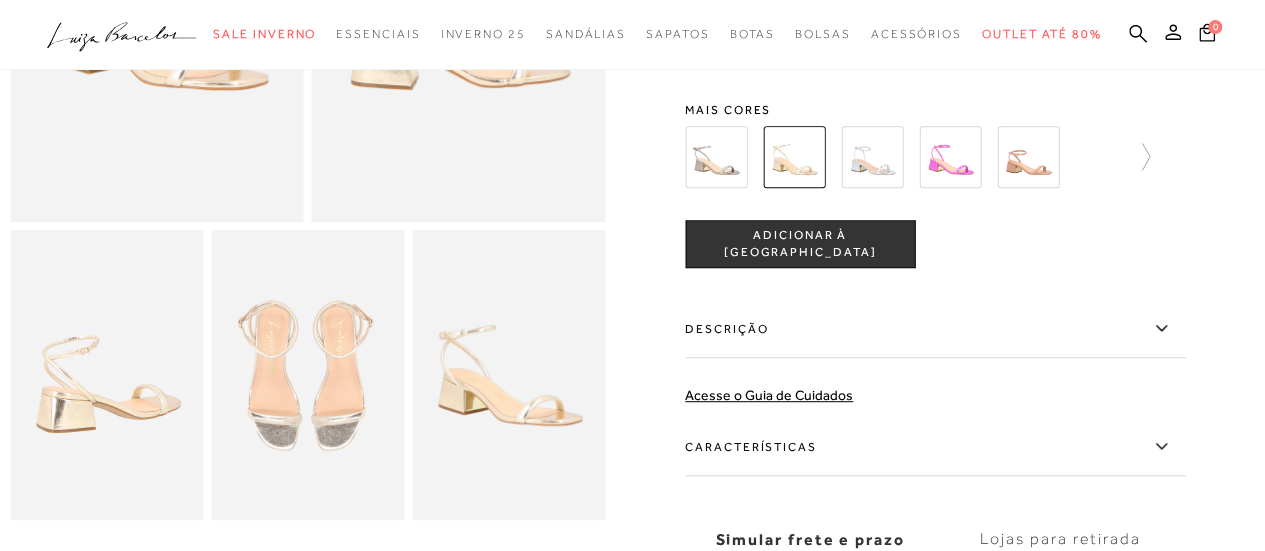 click at bounding box center [872, 157] 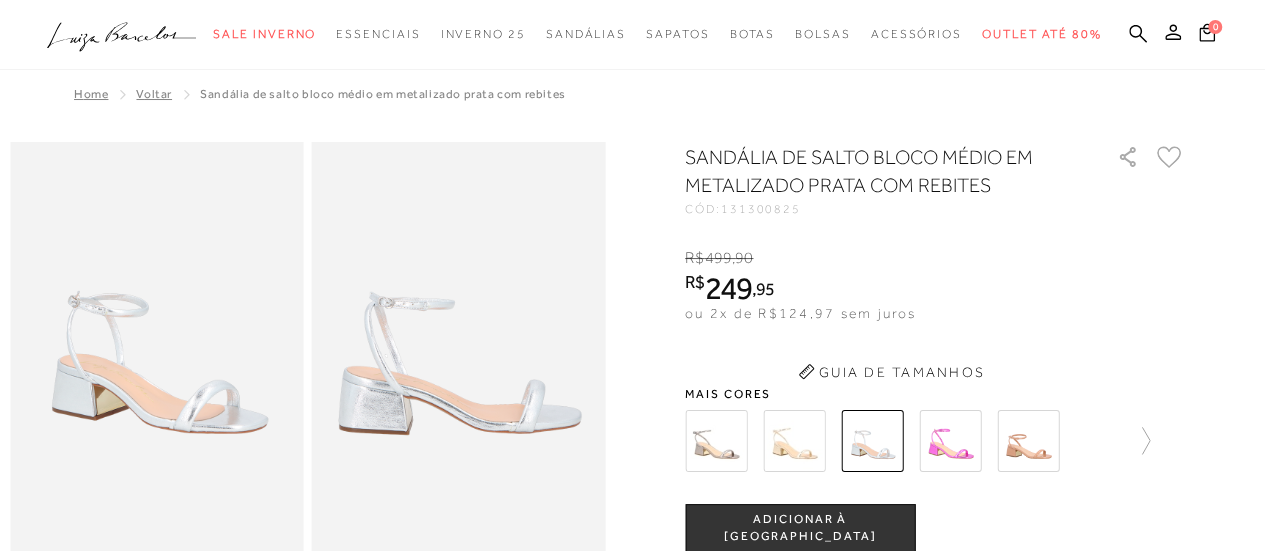 scroll, scrollTop: 0, scrollLeft: 0, axis: both 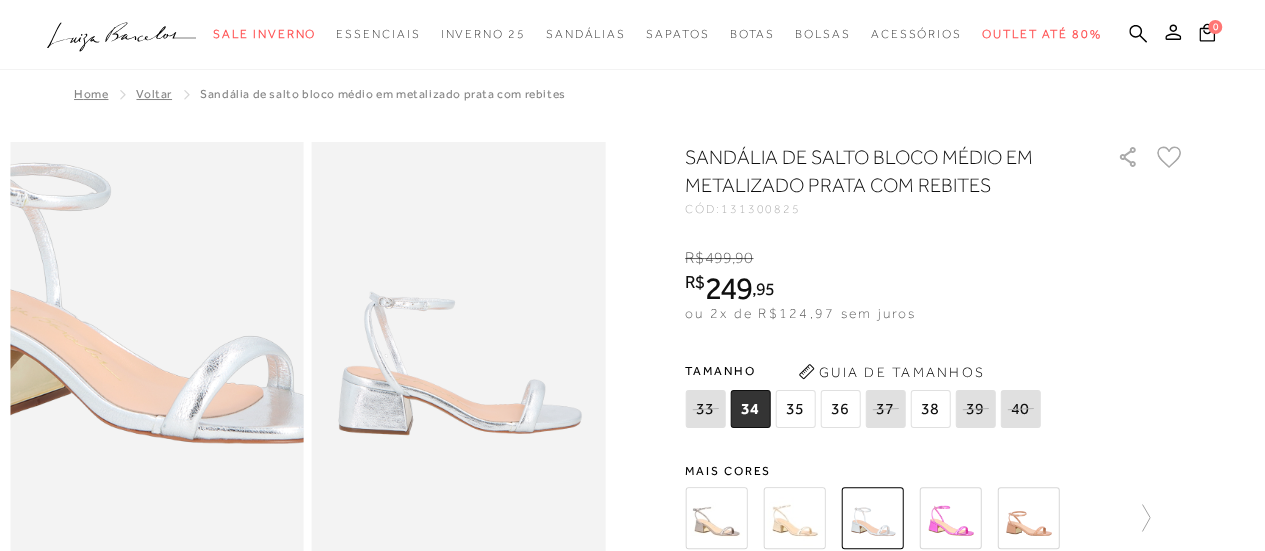 click at bounding box center (126, 300) 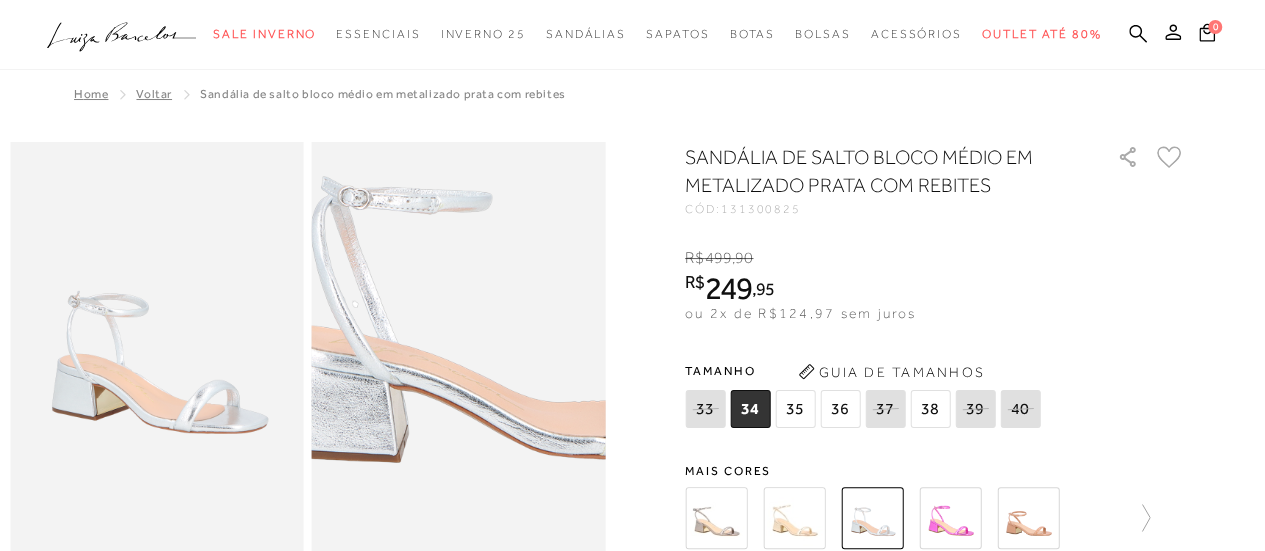 click at bounding box center (499, 317) 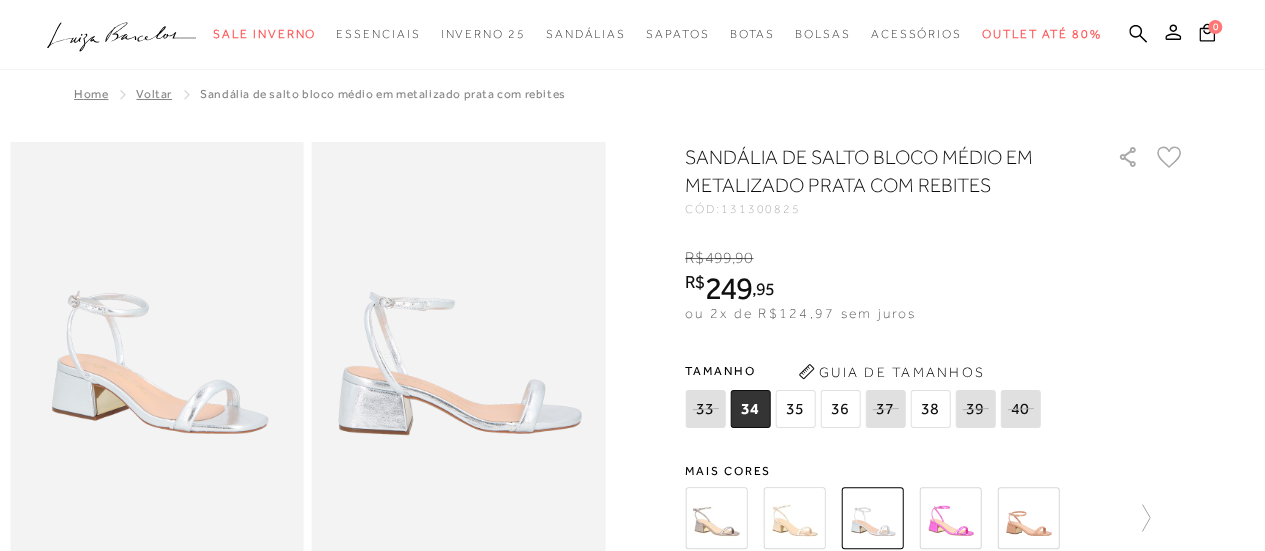 click at bounding box center [794, 518] 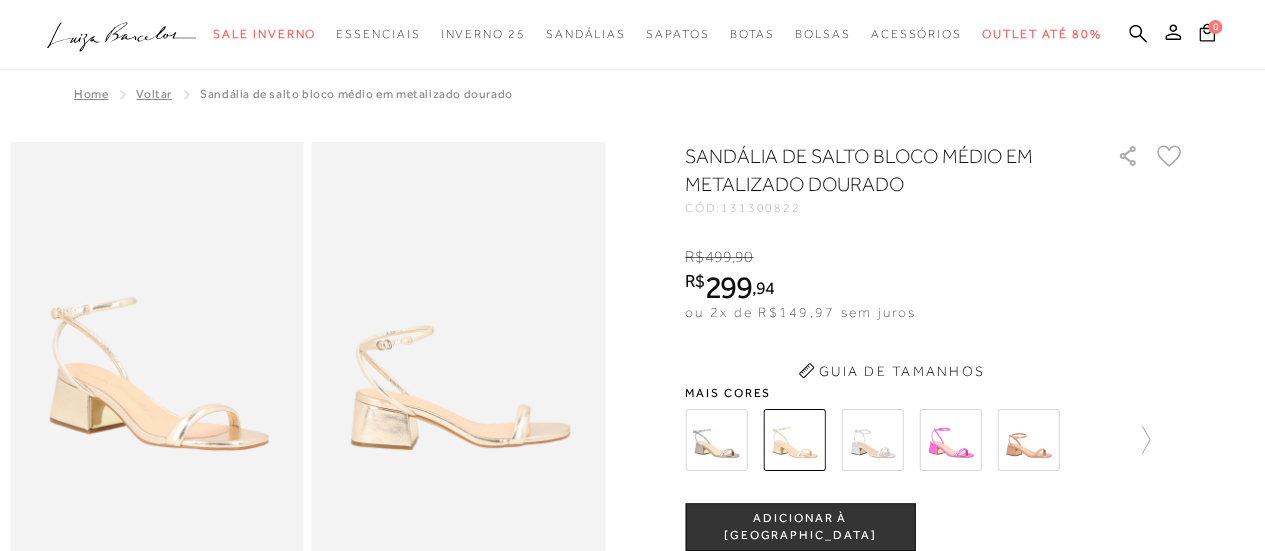 scroll, scrollTop: 0, scrollLeft: 0, axis: both 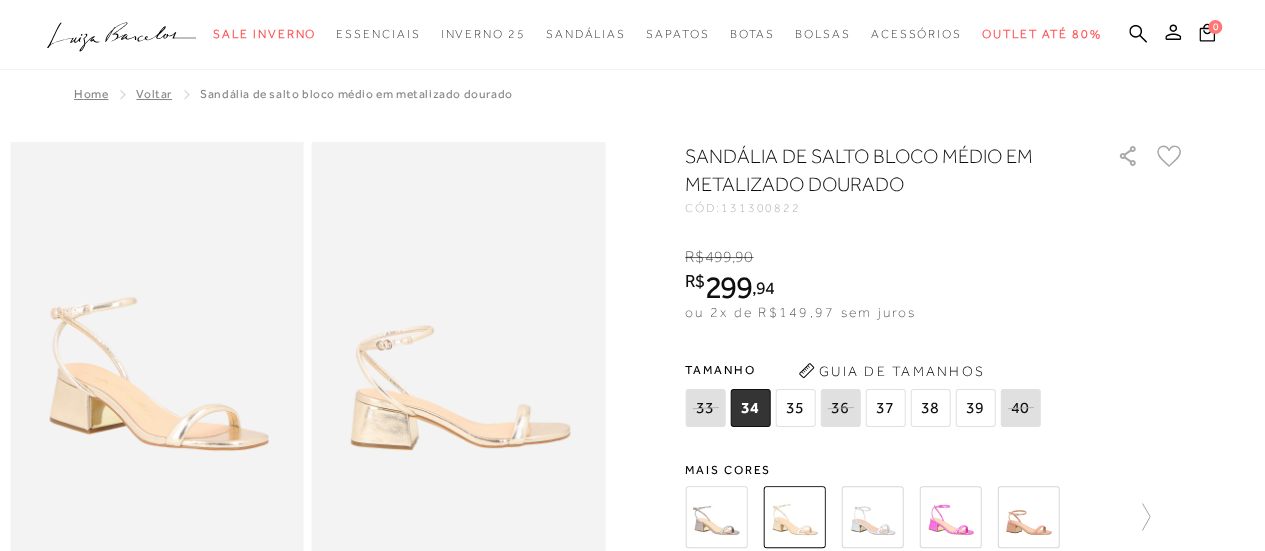 click on "37" at bounding box center [885, 408] 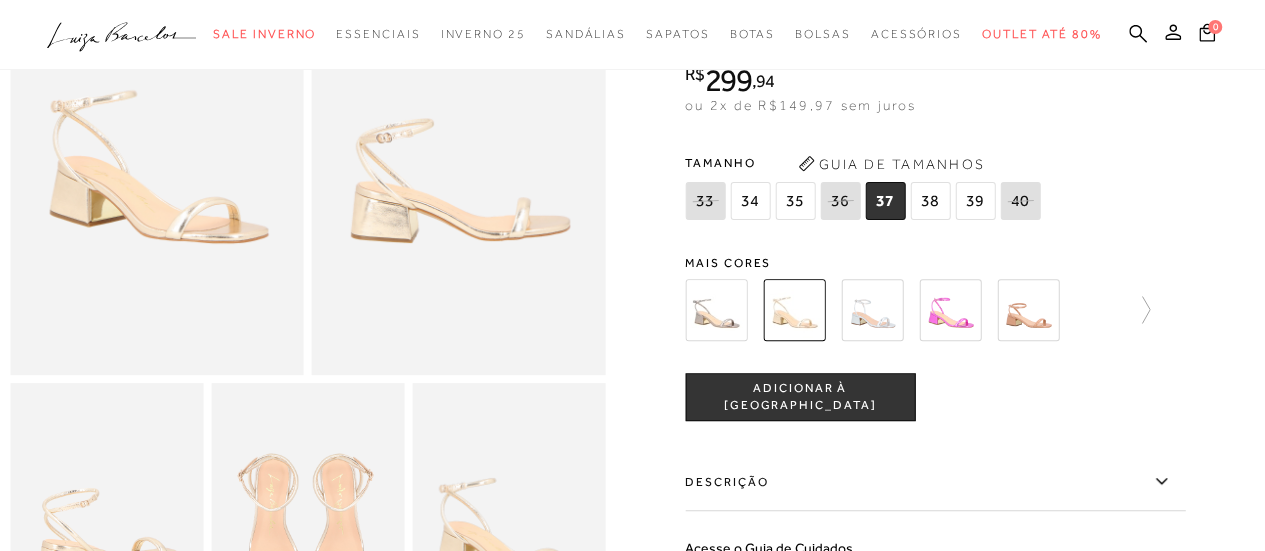 scroll, scrollTop: 244, scrollLeft: 0, axis: vertical 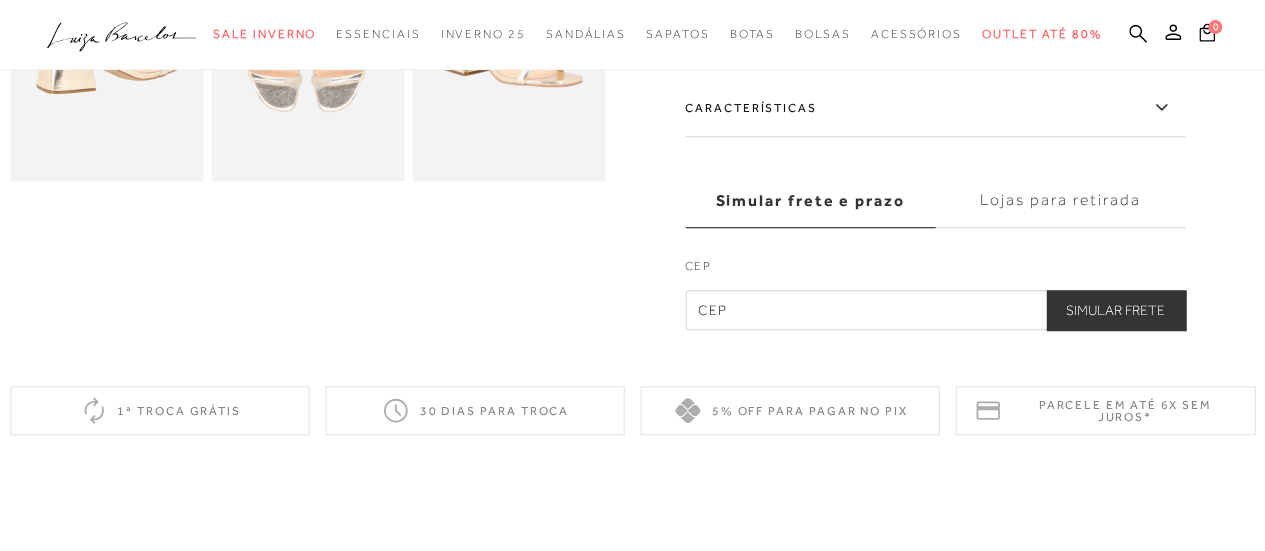 click at bounding box center [935, 310] 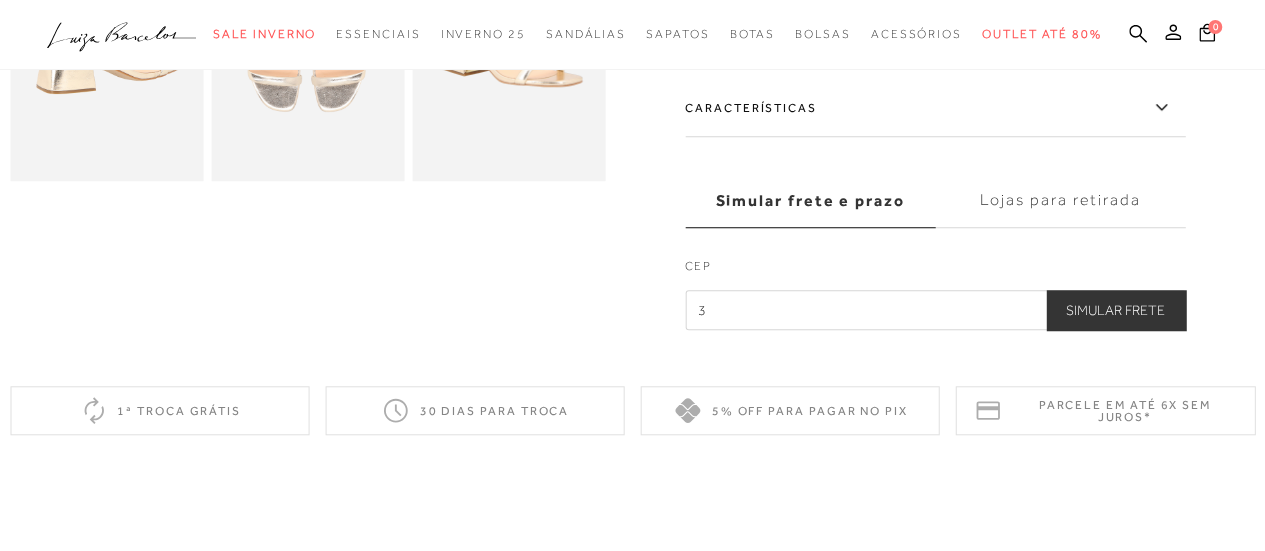 type on "35171-365" 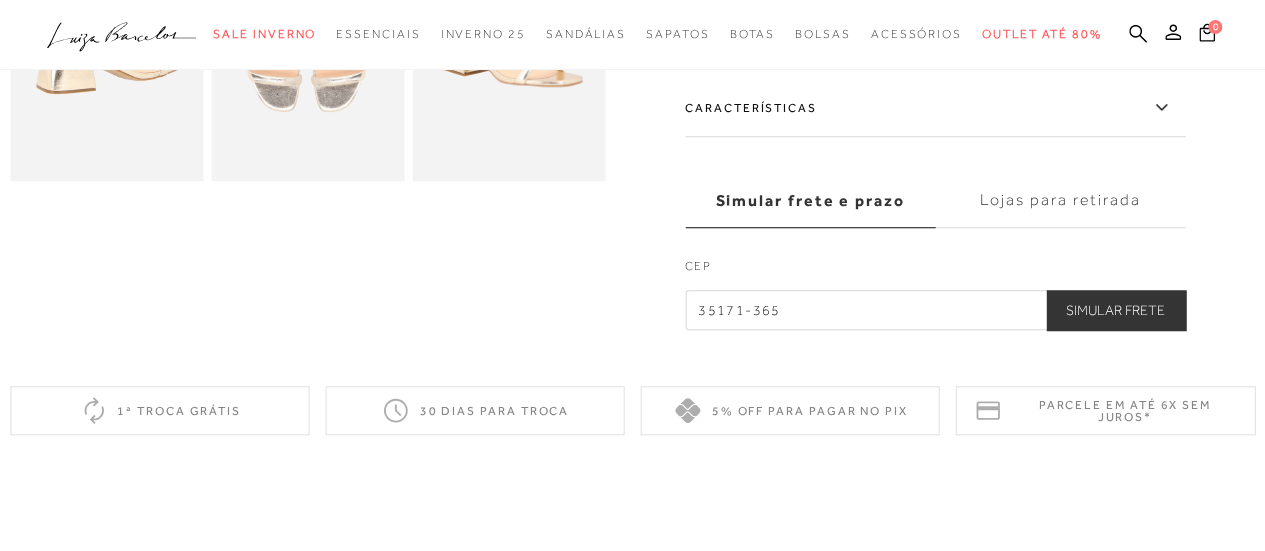 click on "Simular Frete" at bounding box center (1115, 310) 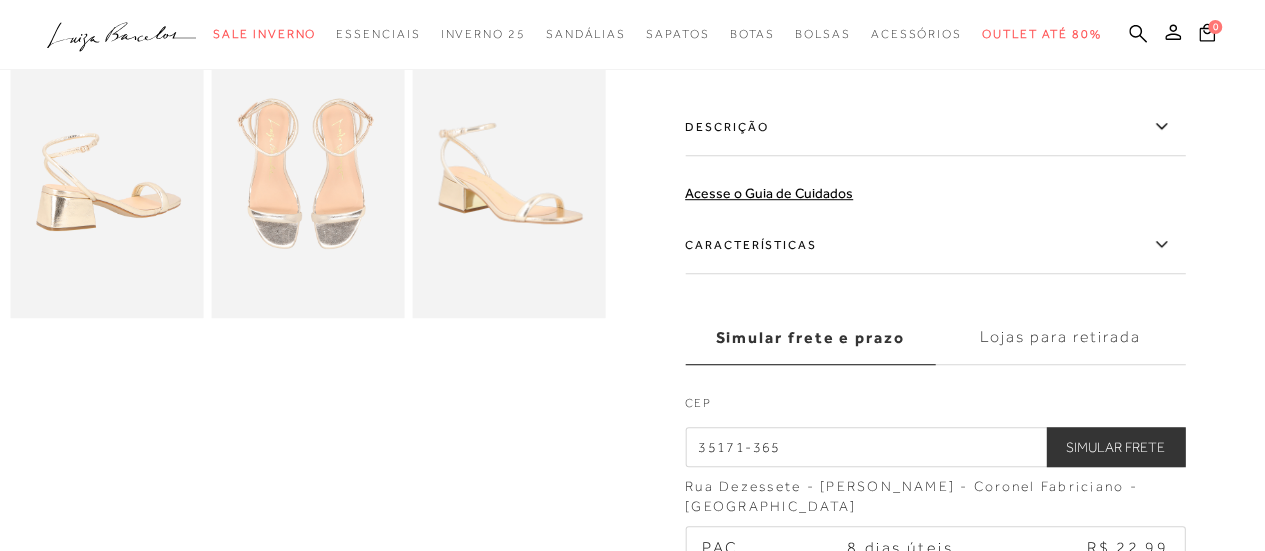 scroll, scrollTop: 355, scrollLeft: 0, axis: vertical 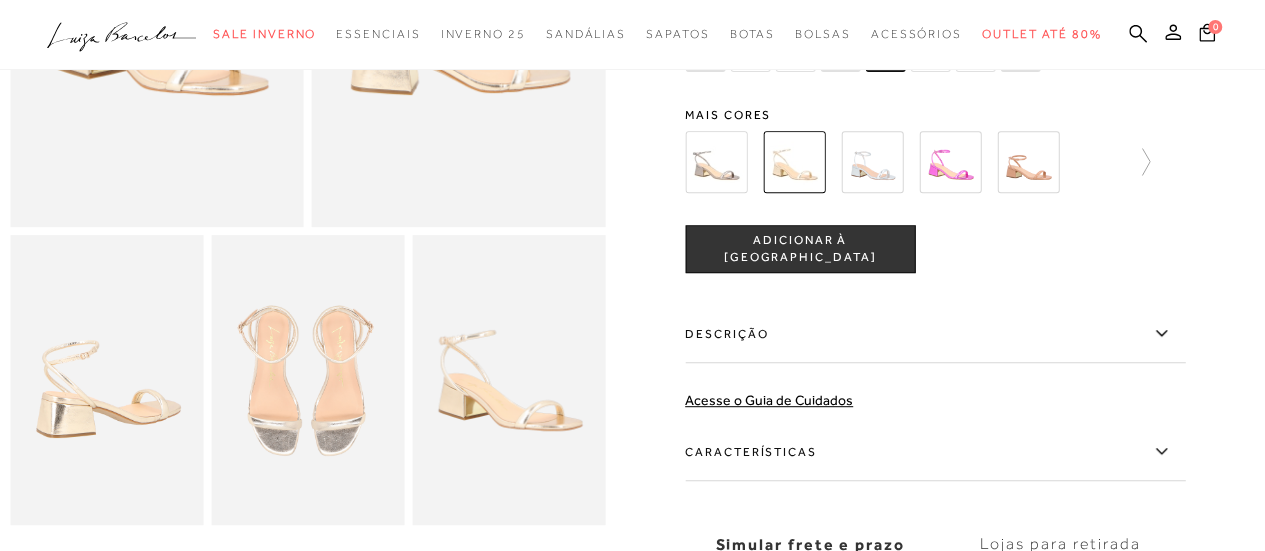 click at bounding box center (1028, 162) 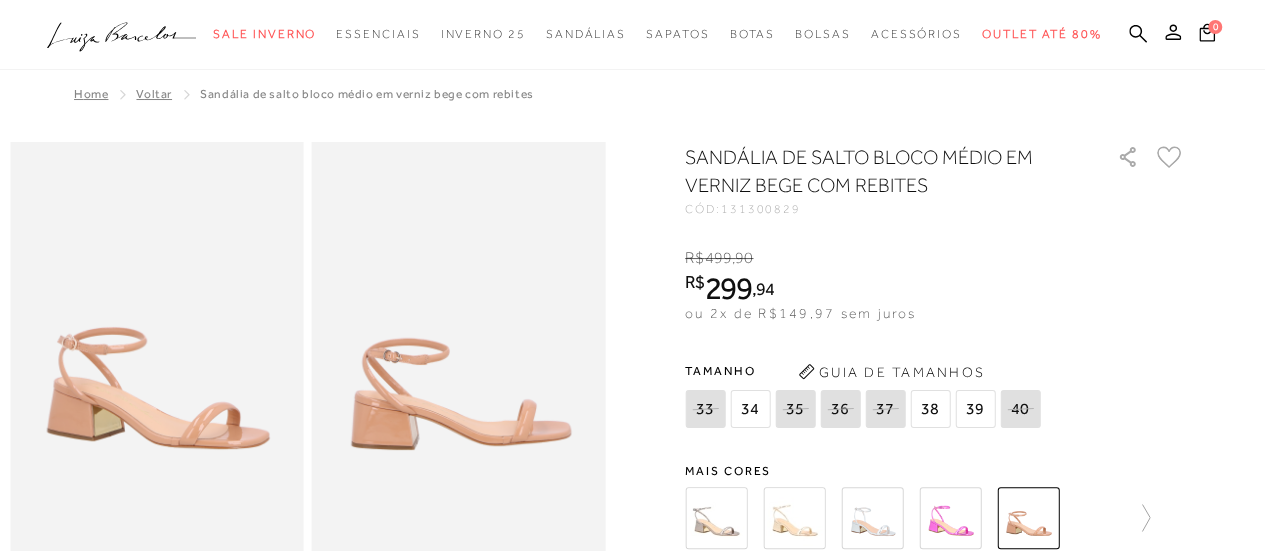 scroll, scrollTop: 0, scrollLeft: 0, axis: both 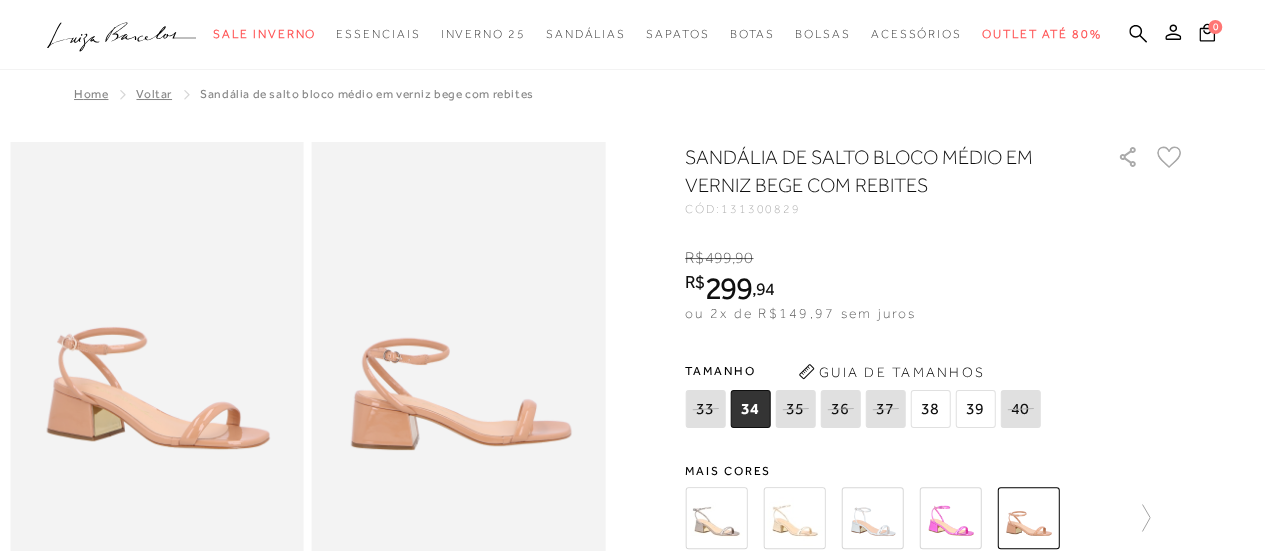 click at bounding box center [716, 518] 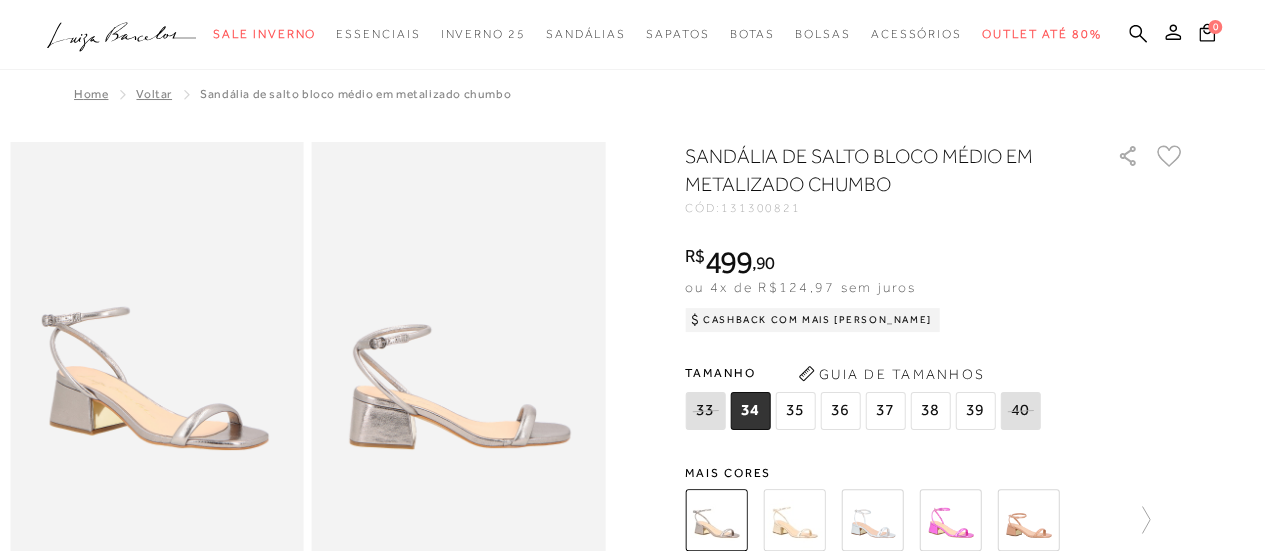scroll, scrollTop: 0, scrollLeft: 0, axis: both 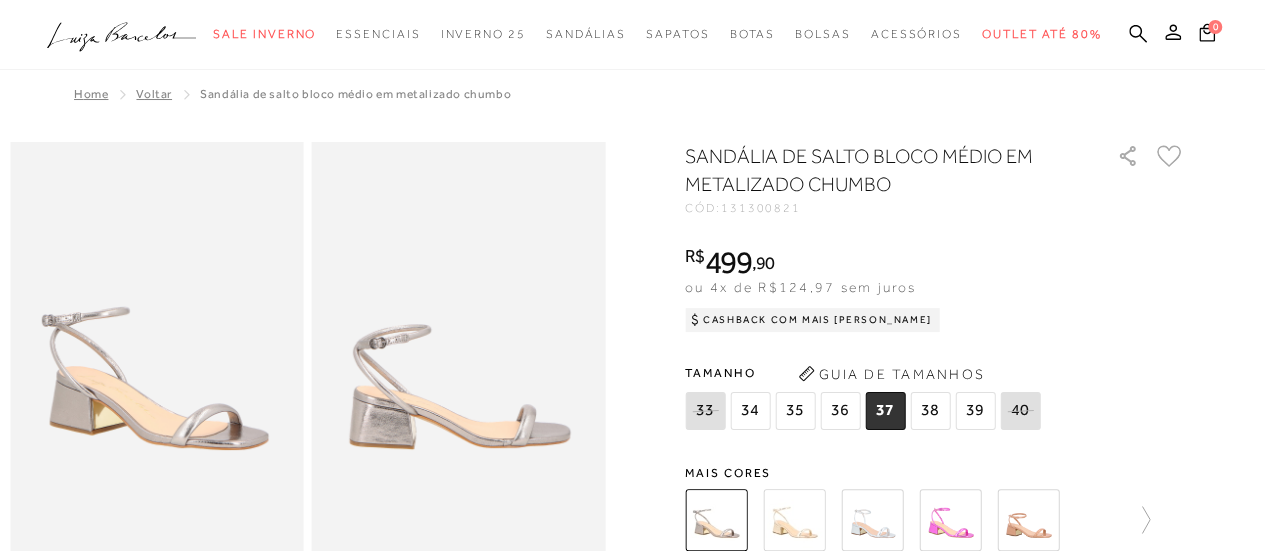 click on "37" at bounding box center (885, 411) 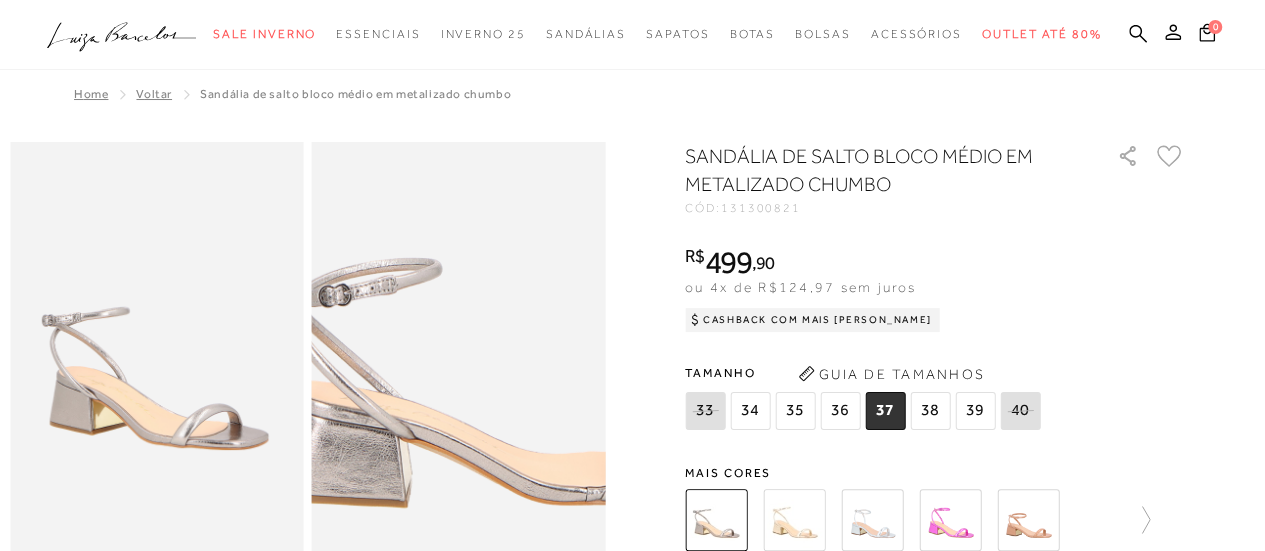 click at bounding box center [496, 333] 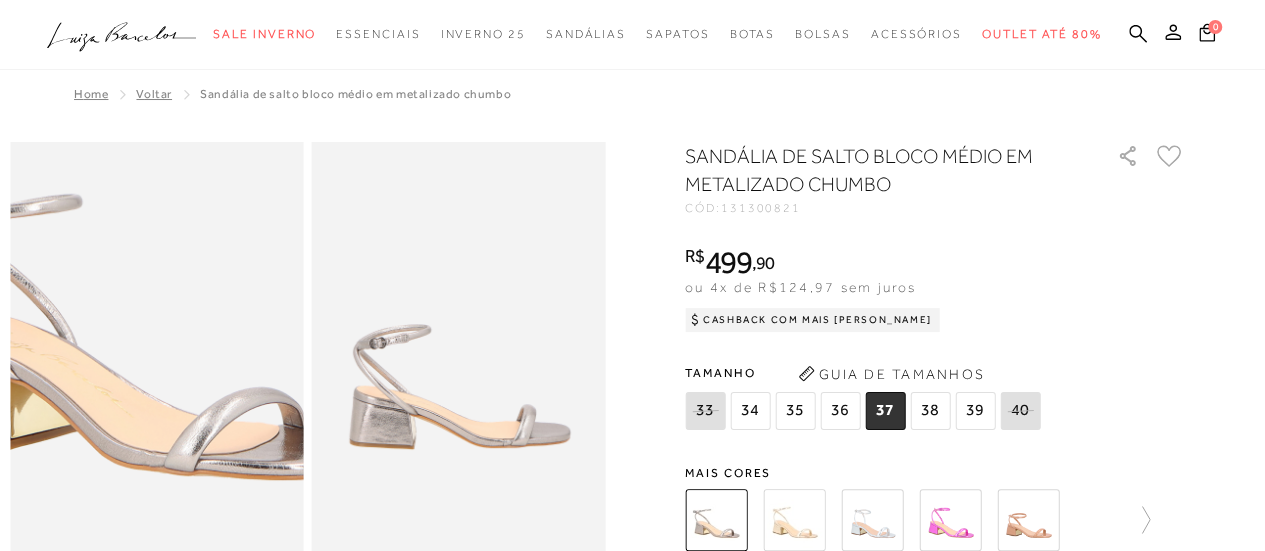 click at bounding box center (136, 304) 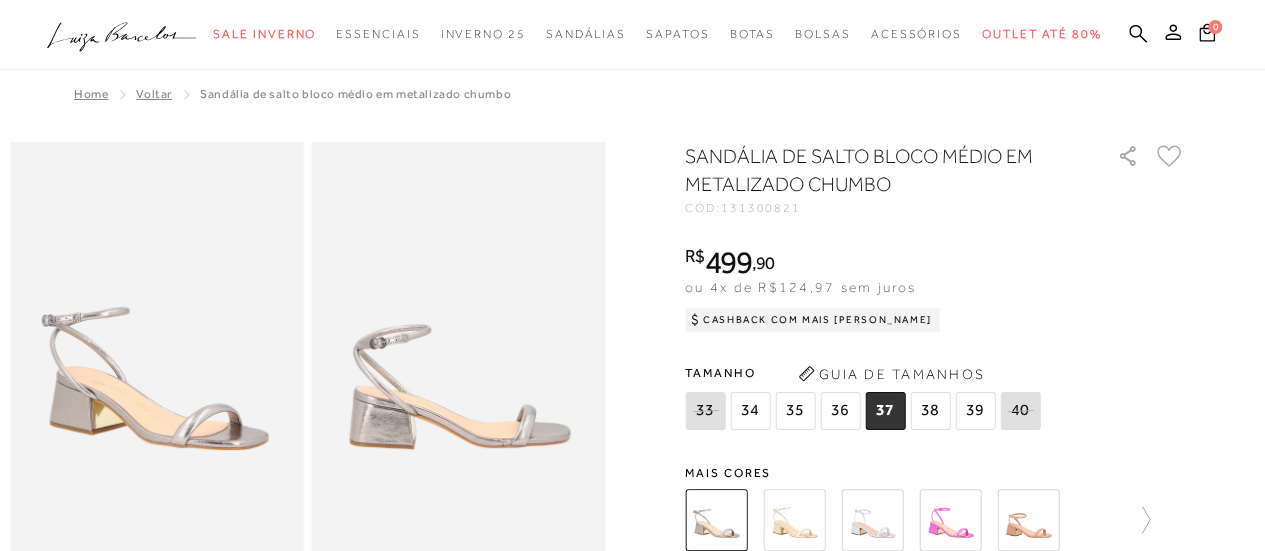 click at bounding box center (794, 520) 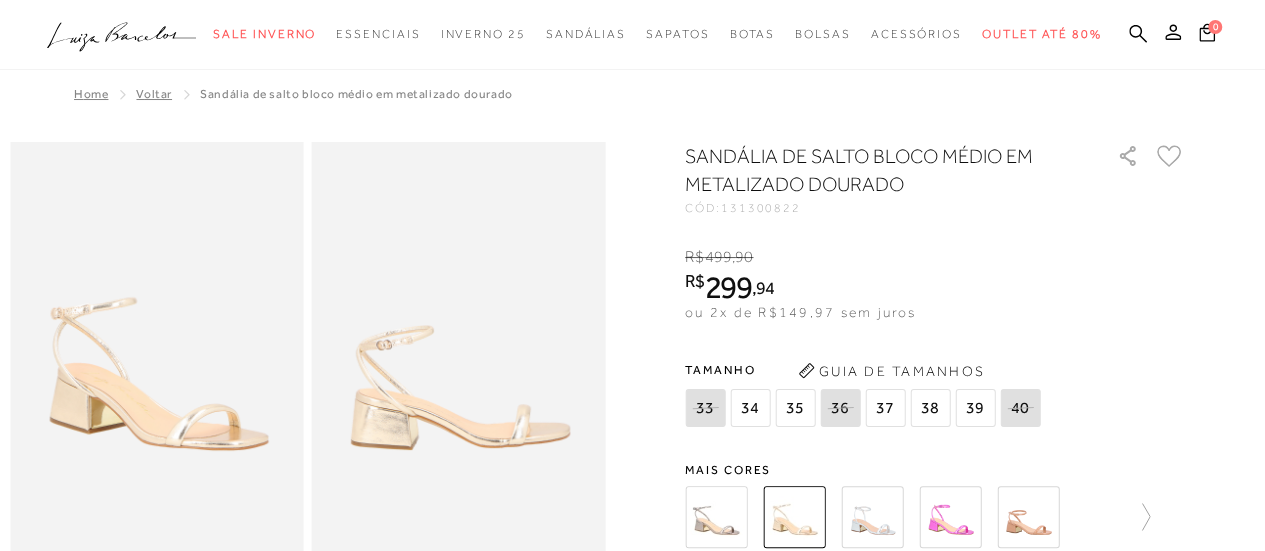 scroll, scrollTop: 0, scrollLeft: 0, axis: both 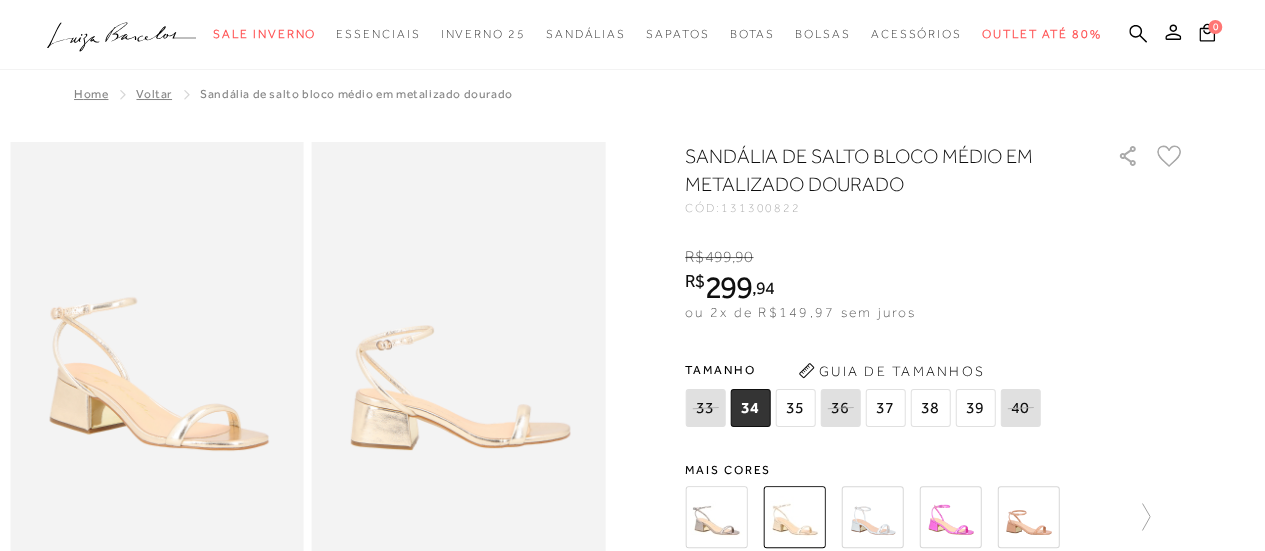 click on "37" at bounding box center (885, 408) 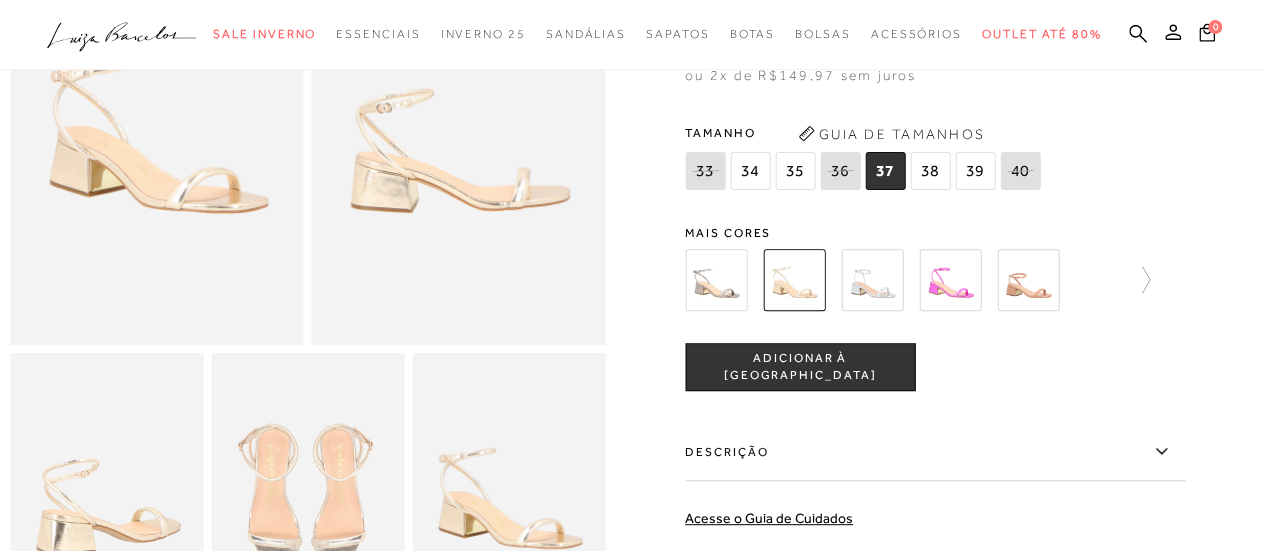 scroll, scrollTop: 222, scrollLeft: 0, axis: vertical 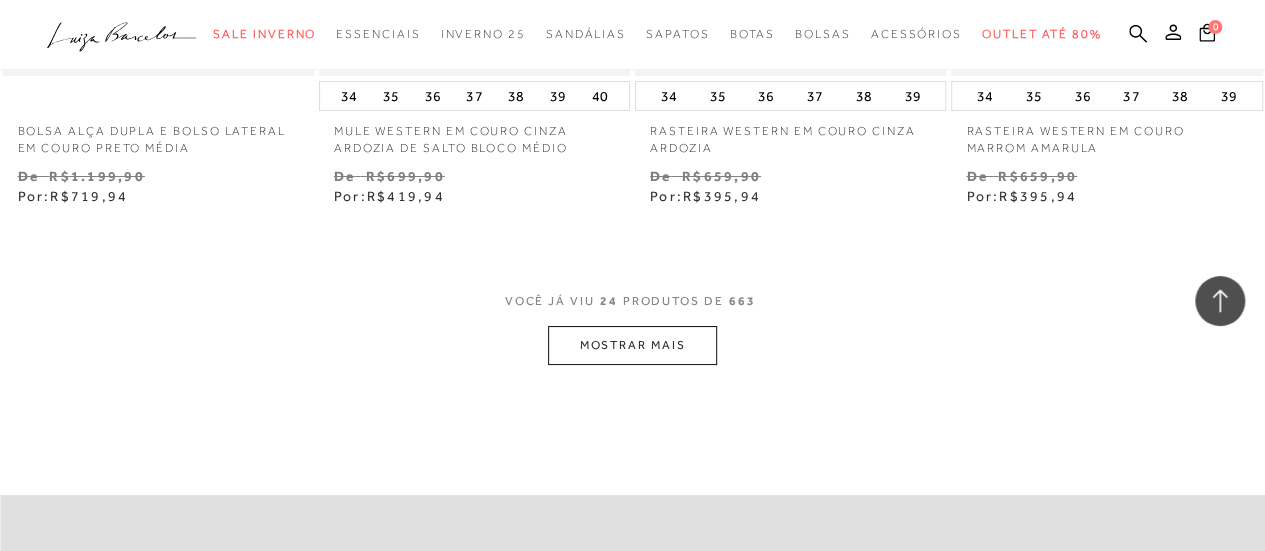 drag, startPoint x: 1279, startPoint y: 73, endPoint x: 1279, endPoint y: 431, distance: 358 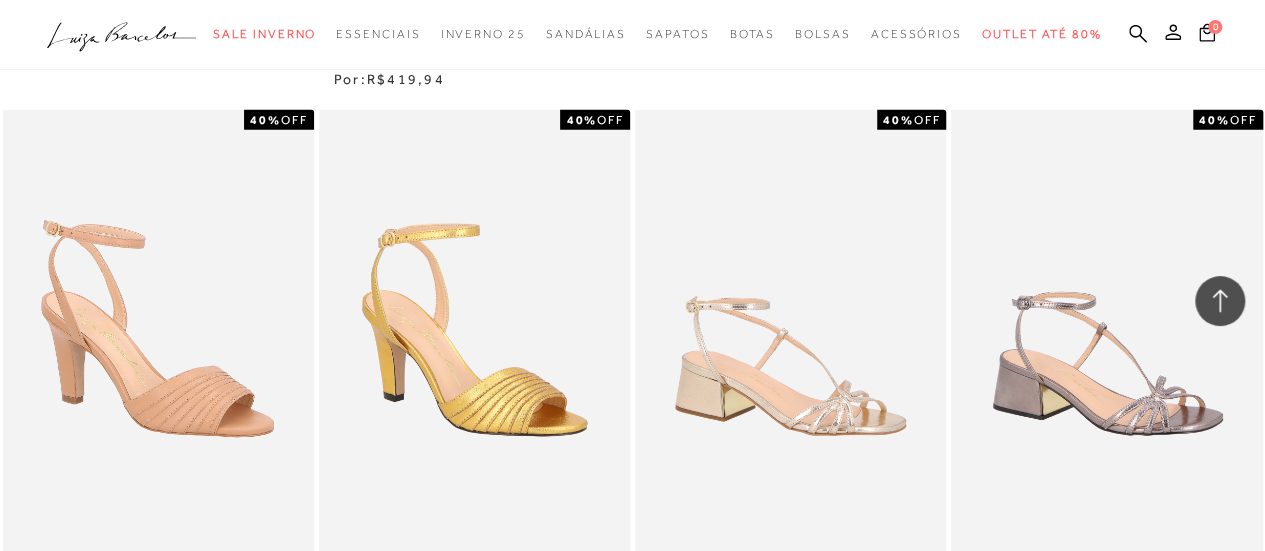 scroll, scrollTop: 6996, scrollLeft: 0, axis: vertical 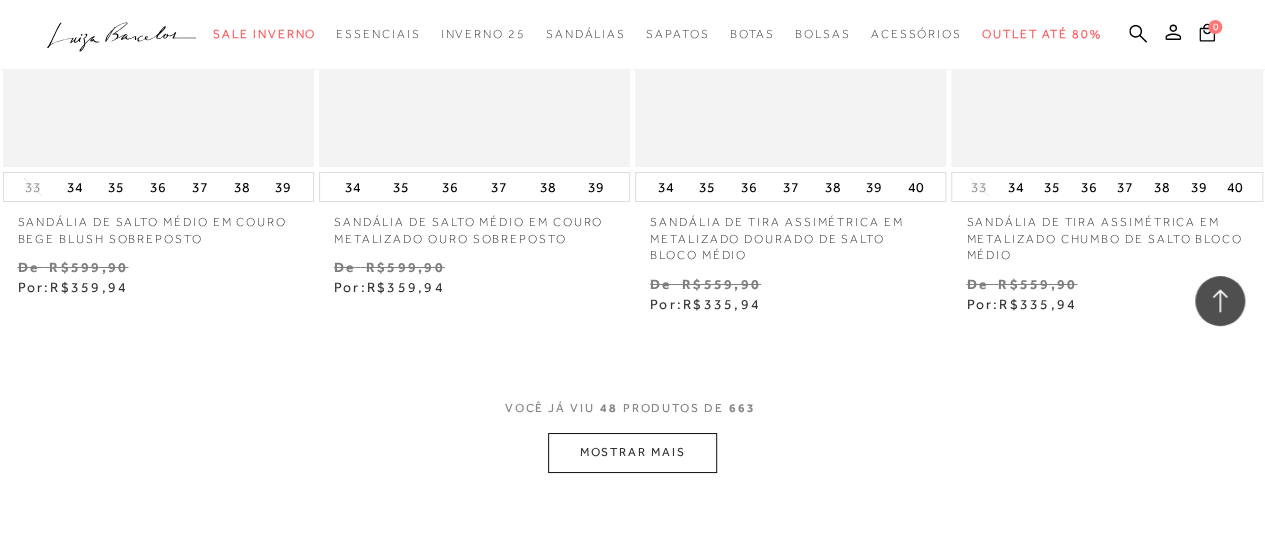 click on "MOSTRAR MAIS" at bounding box center [632, 452] 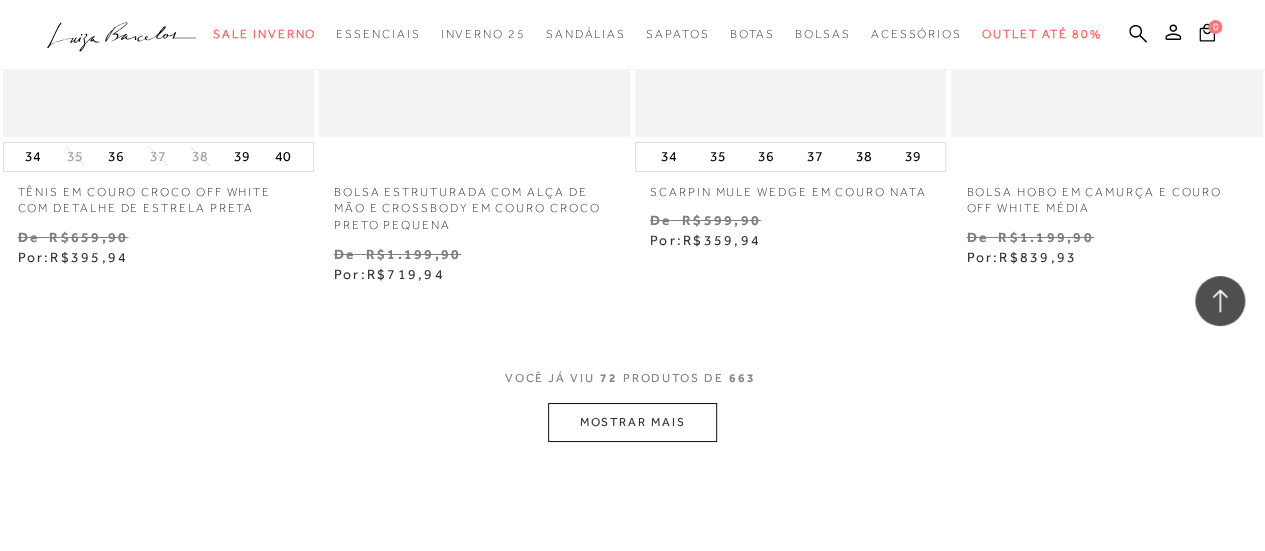 scroll, scrollTop: 11370, scrollLeft: 0, axis: vertical 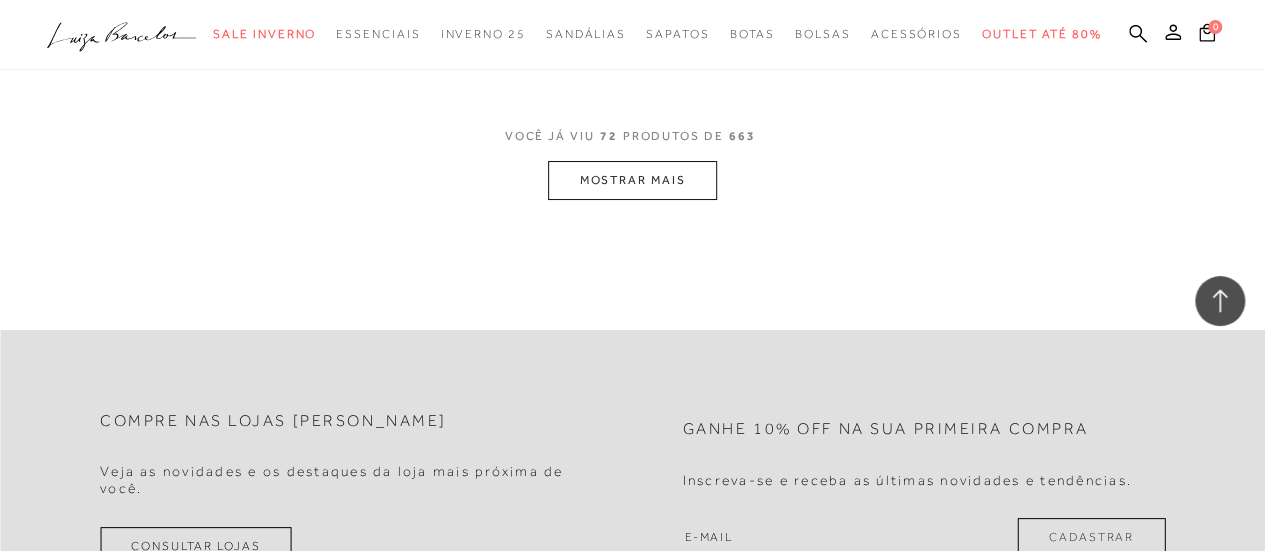 click on "MOSTRAR MAIS" at bounding box center [632, 180] 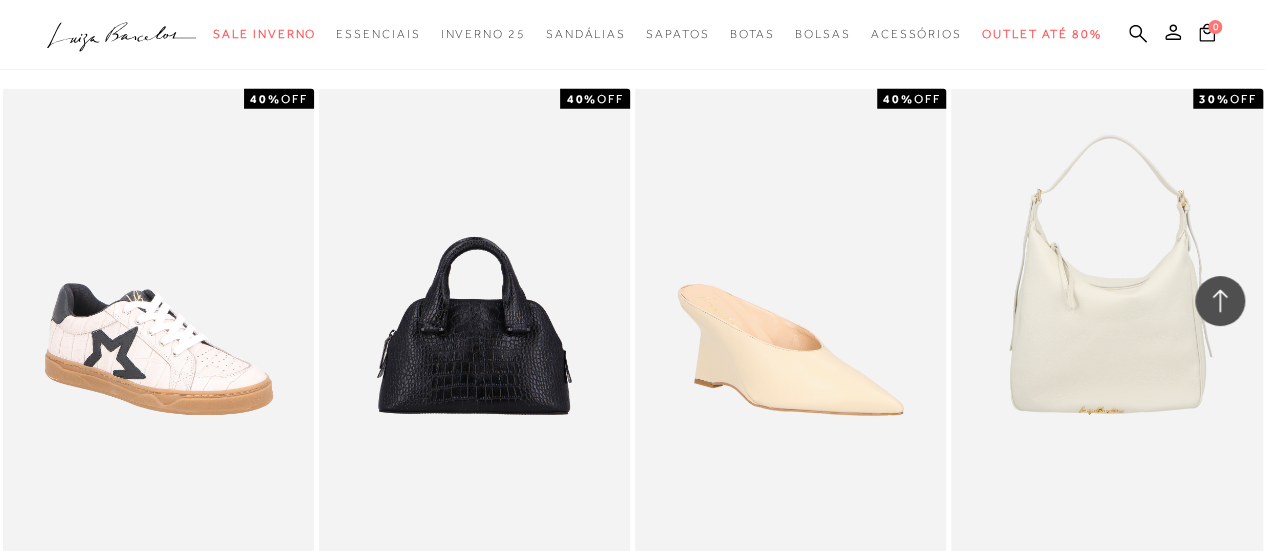 scroll, scrollTop: 0, scrollLeft: 0, axis: both 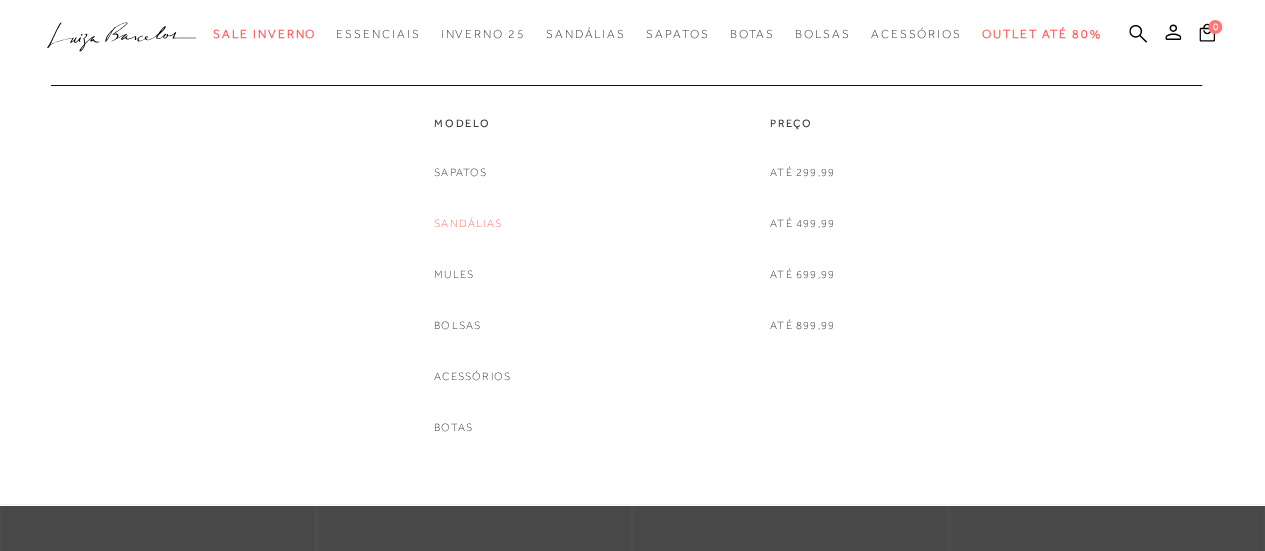 click on "Sandálias" at bounding box center [468, 223] 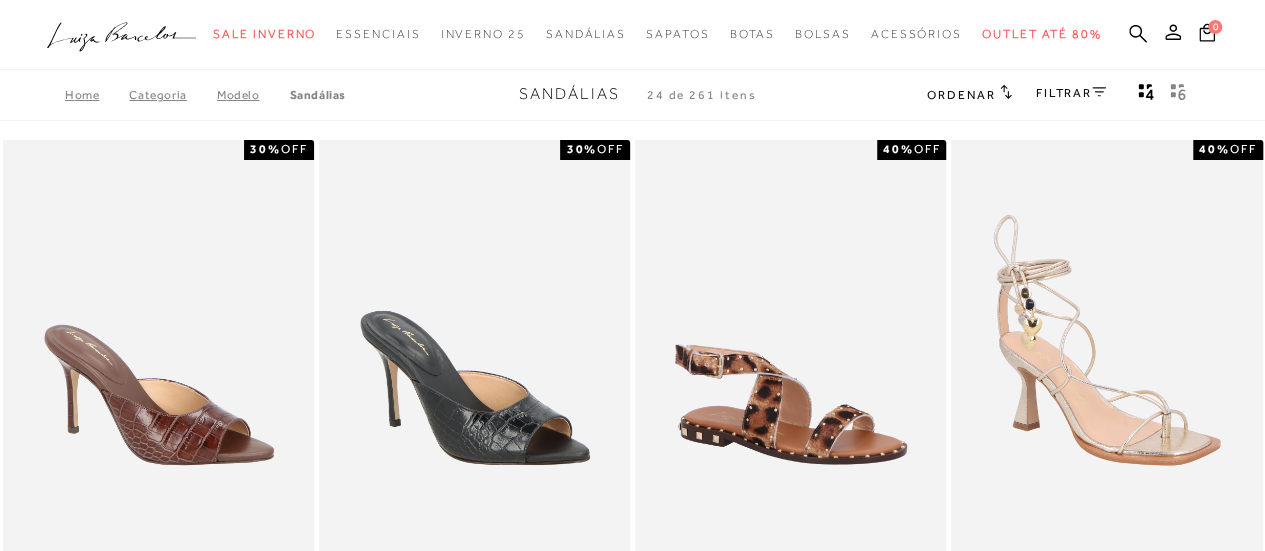 click on "FILTRAR" at bounding box center [1071, 93] 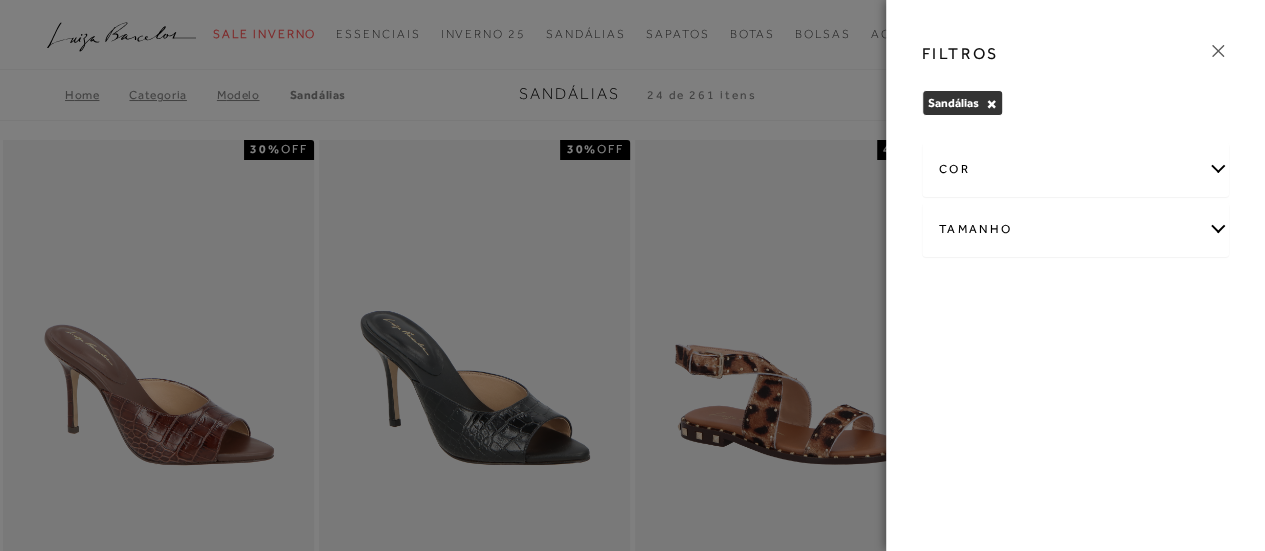 click on "Tamanho" at bounding box center [1076, 229] 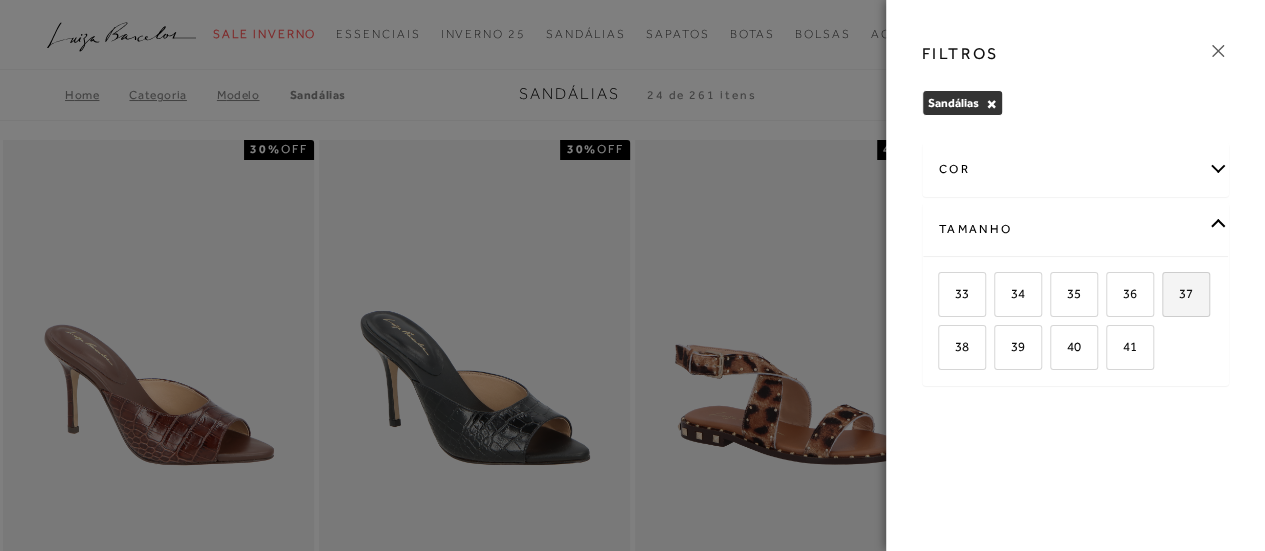 click on "37" at bounding box center (1178, 293) 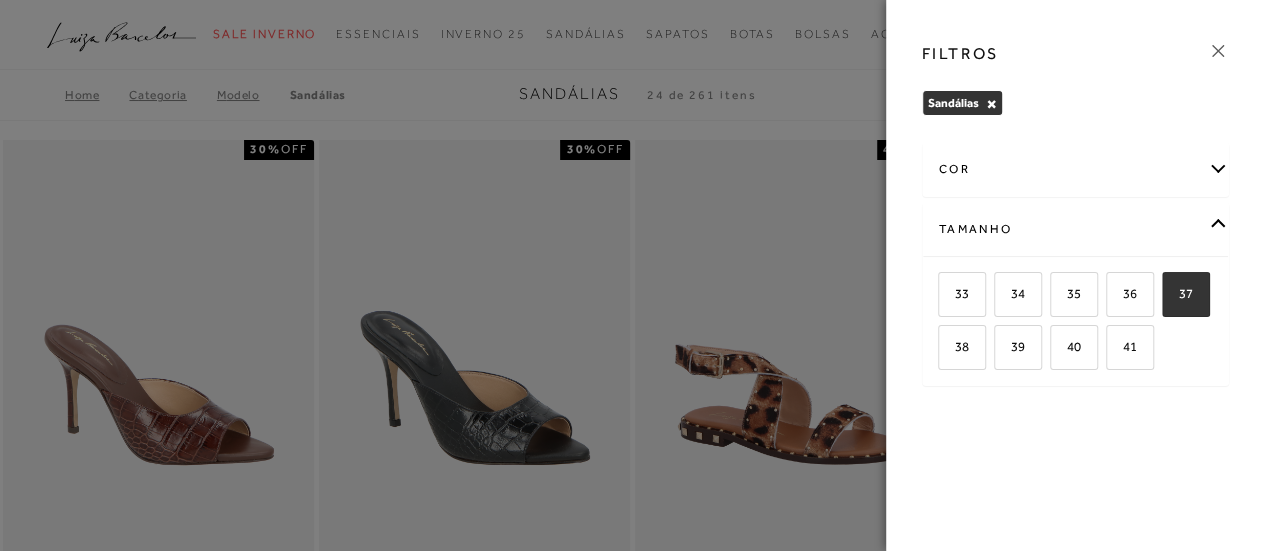checkbox on "true" 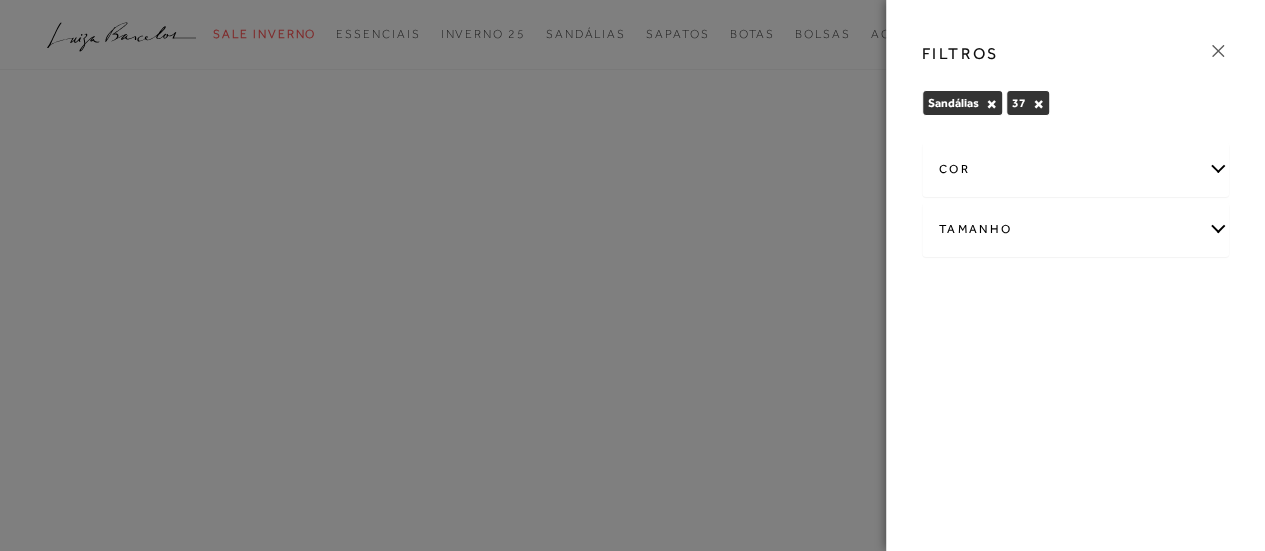 click 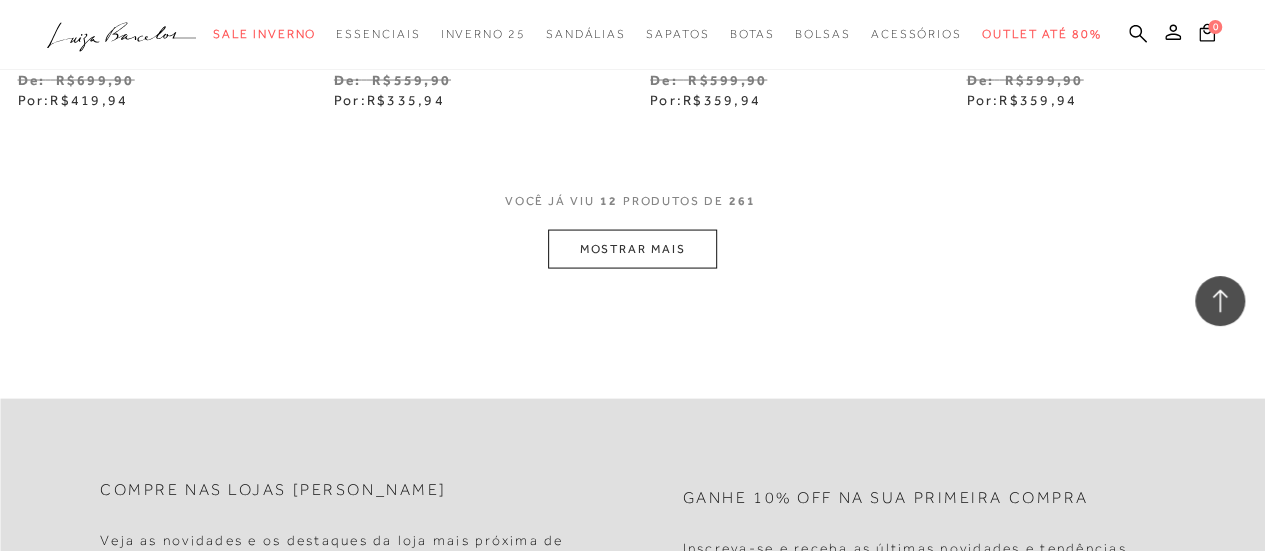 scroll, scrollTop: 1944, scrollLeft: 0, axis: vertical 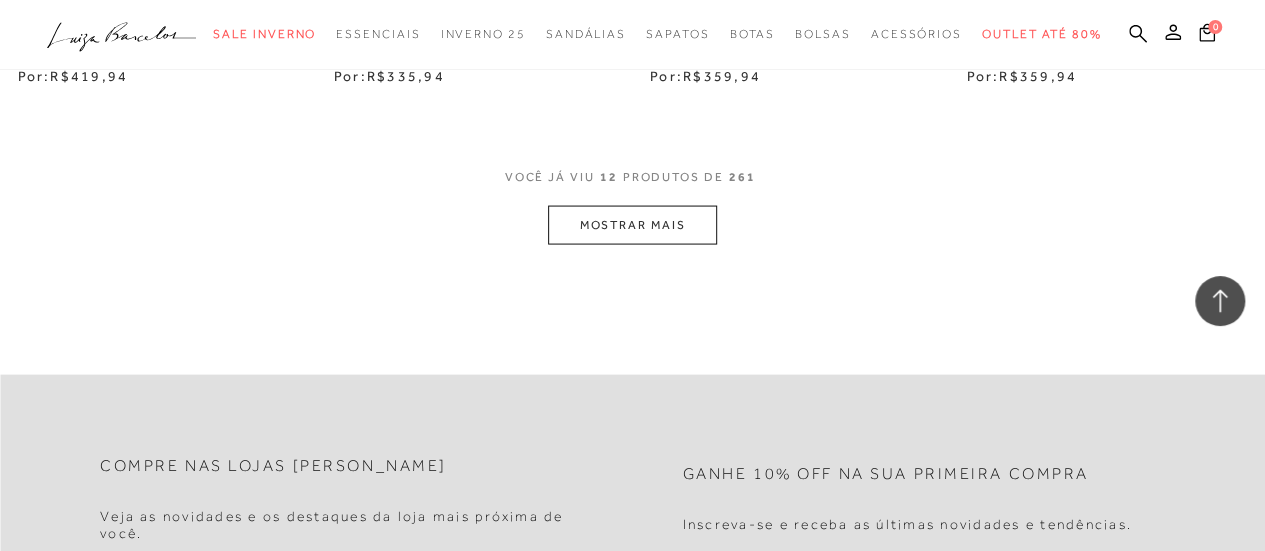 click on "MOSTRAR MAIS" at bounding box center (632, 225) 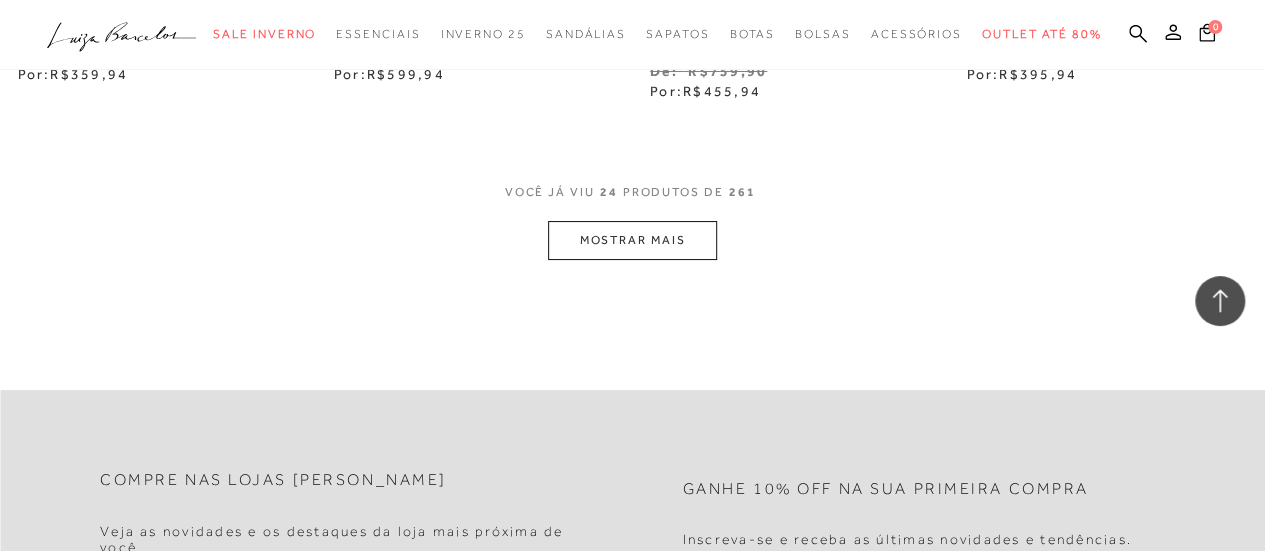 scroll, scrollTop: 3830, scrollLeft: 0, axis: vertical 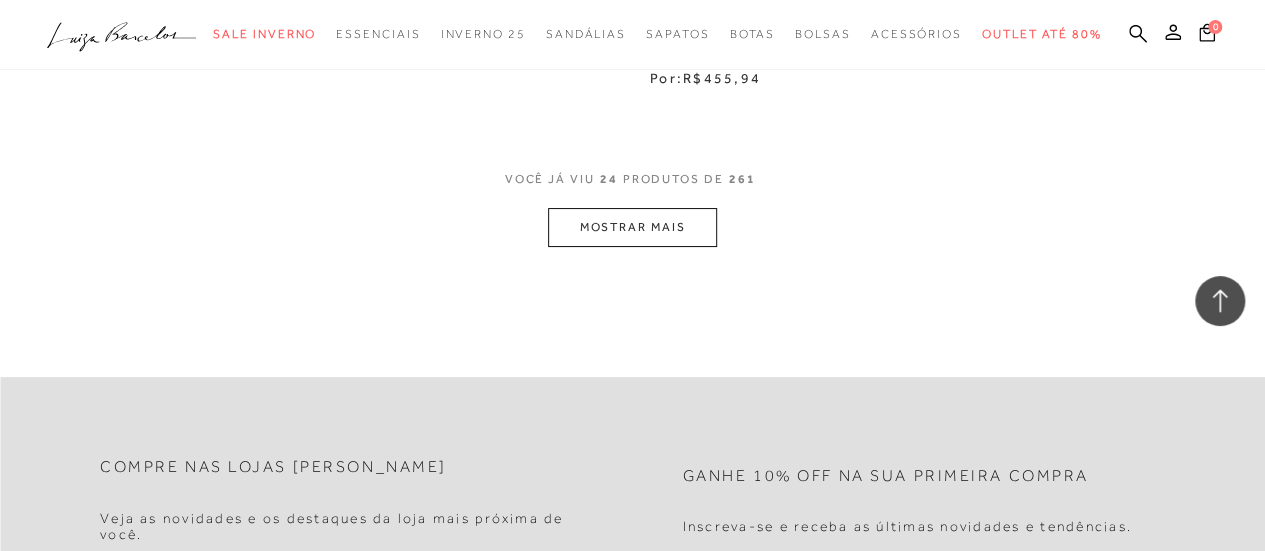 click on "MOSTRAR MAIS" at bounding box center [632, 227] 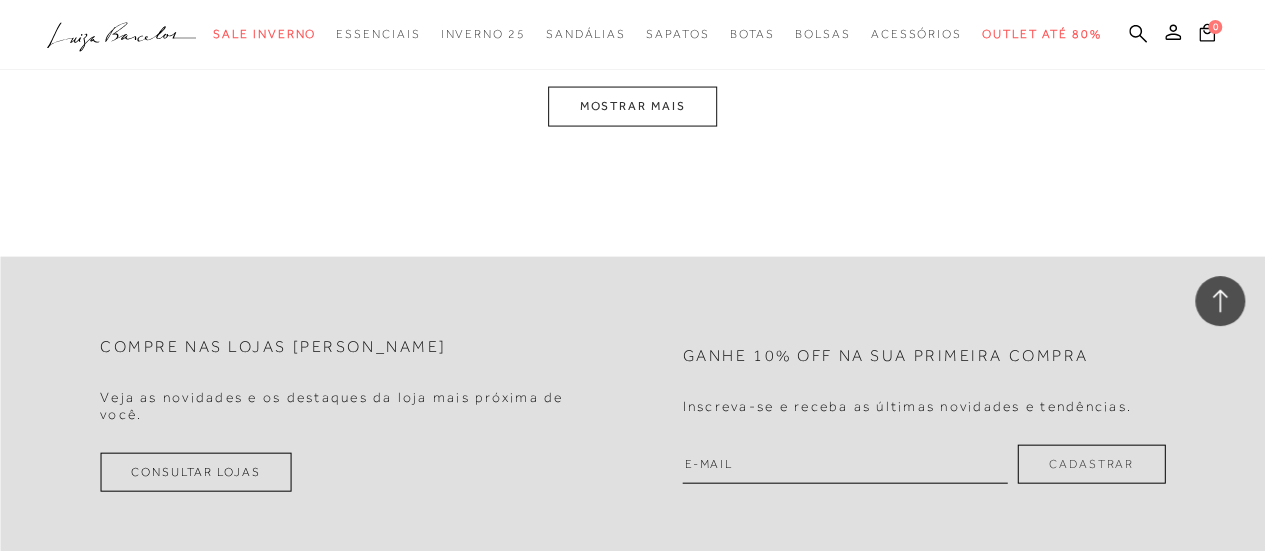 scroll, scrollTop: 5811, scrollLeft: 0, axis: vertical 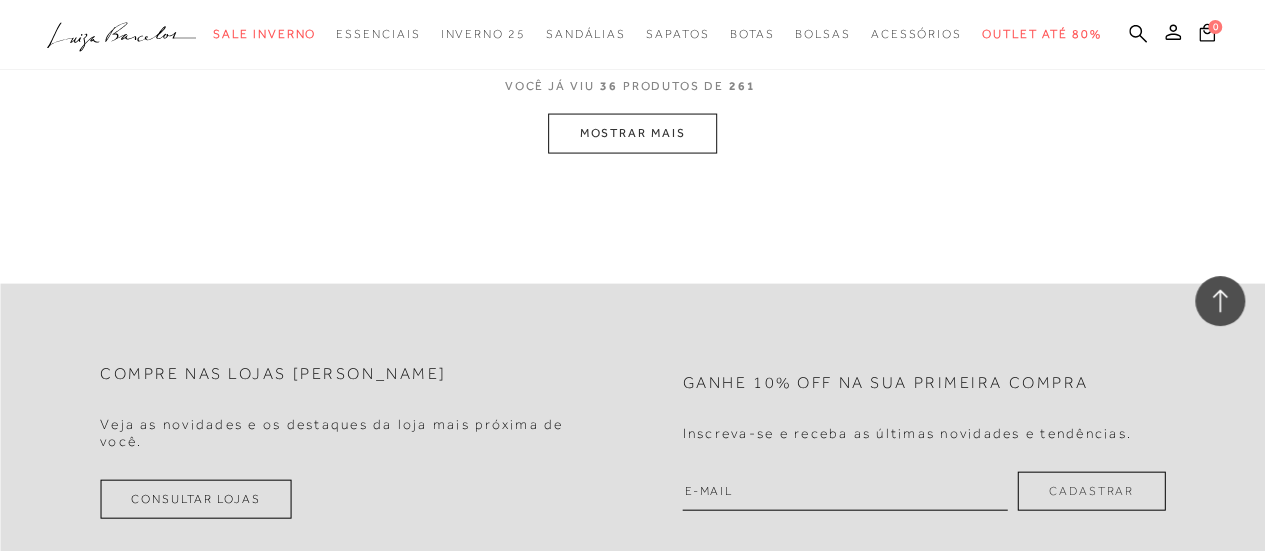 click on "MOSTRAR MAIS" at bounding box center (632, 133) 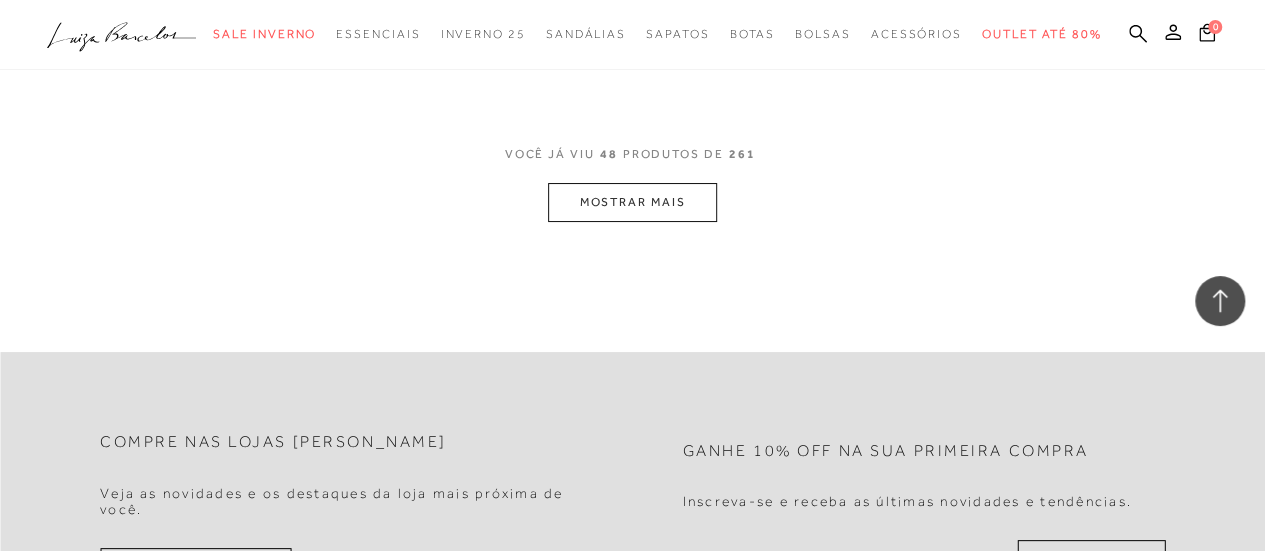 scroll, scrollTop: 7608, scrollLeft: 0, axis: vertical 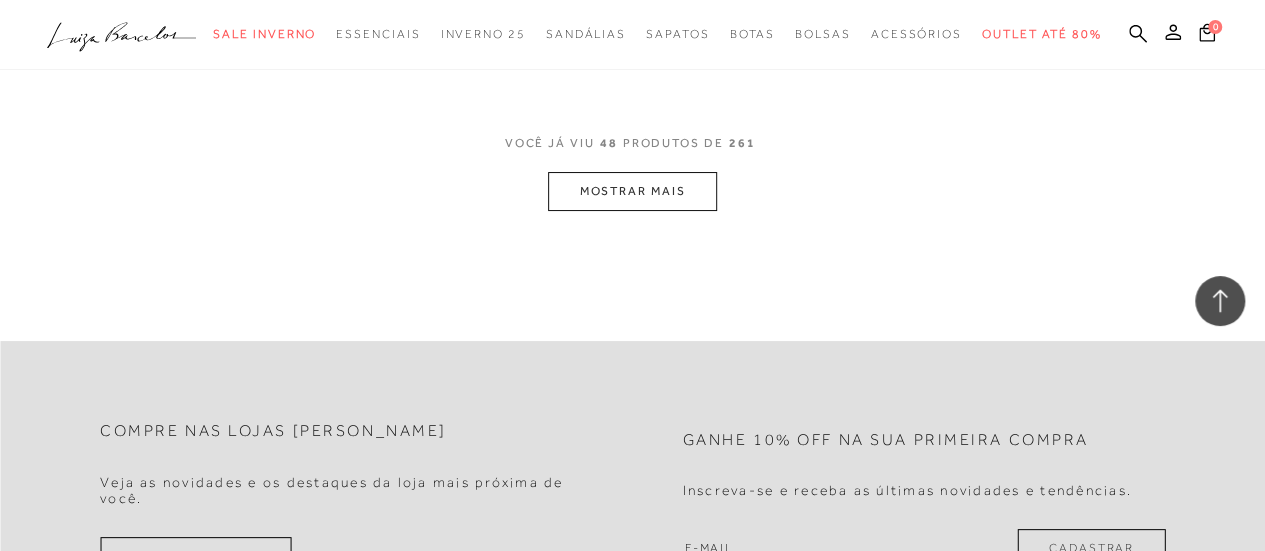 click on "MOSTRAR MAIS" at bounding box center [632, 191] 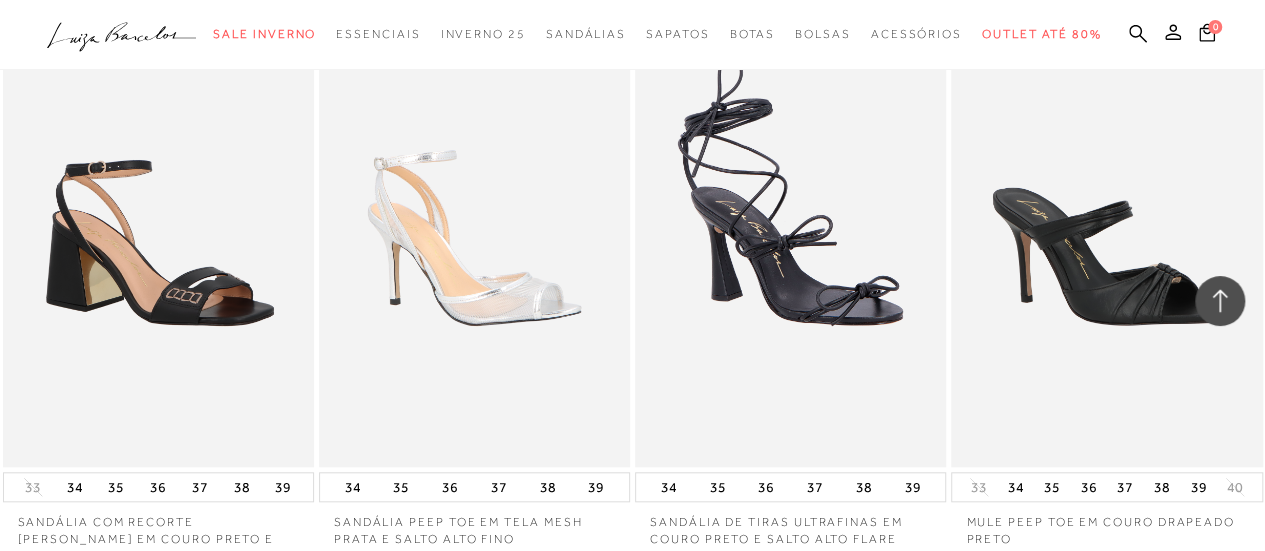 scroll, scrollTop: 8342, scrollLeft: 0, axis: vertical 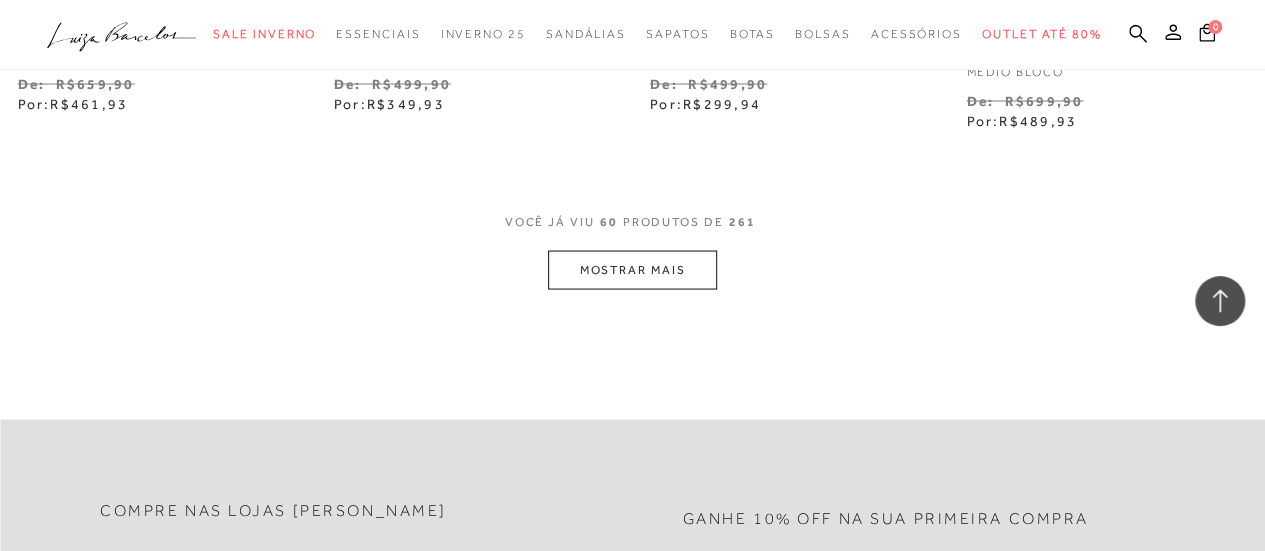click on "MOSTRAR MAIS" at bounding box center (632, 269) 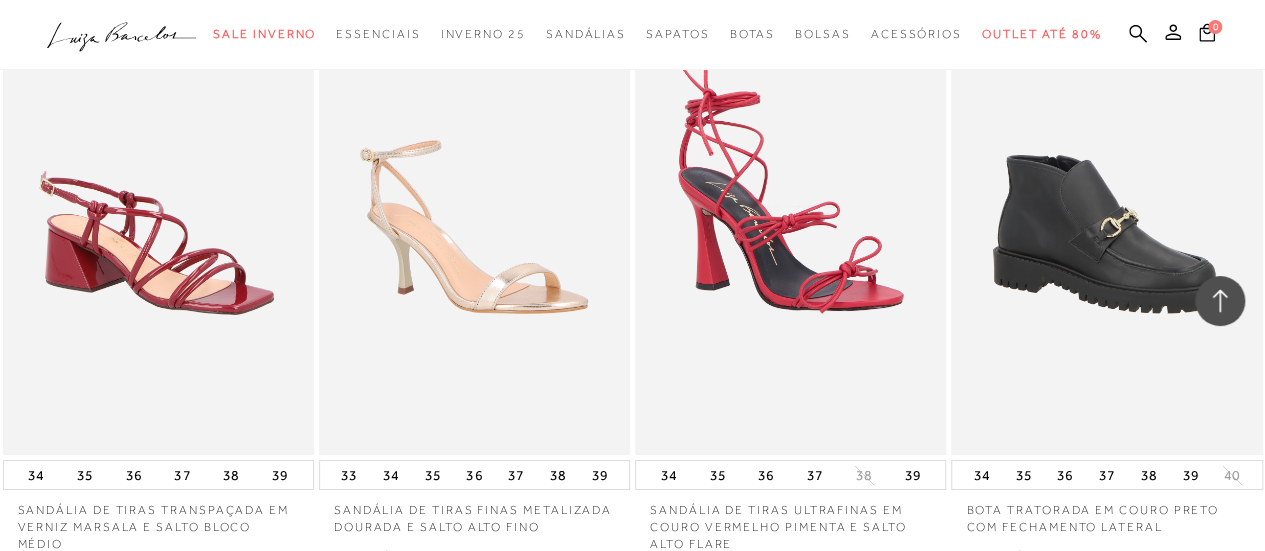 scroll, scrollTop: 10964, scrollLeft: 0, axis: vertical 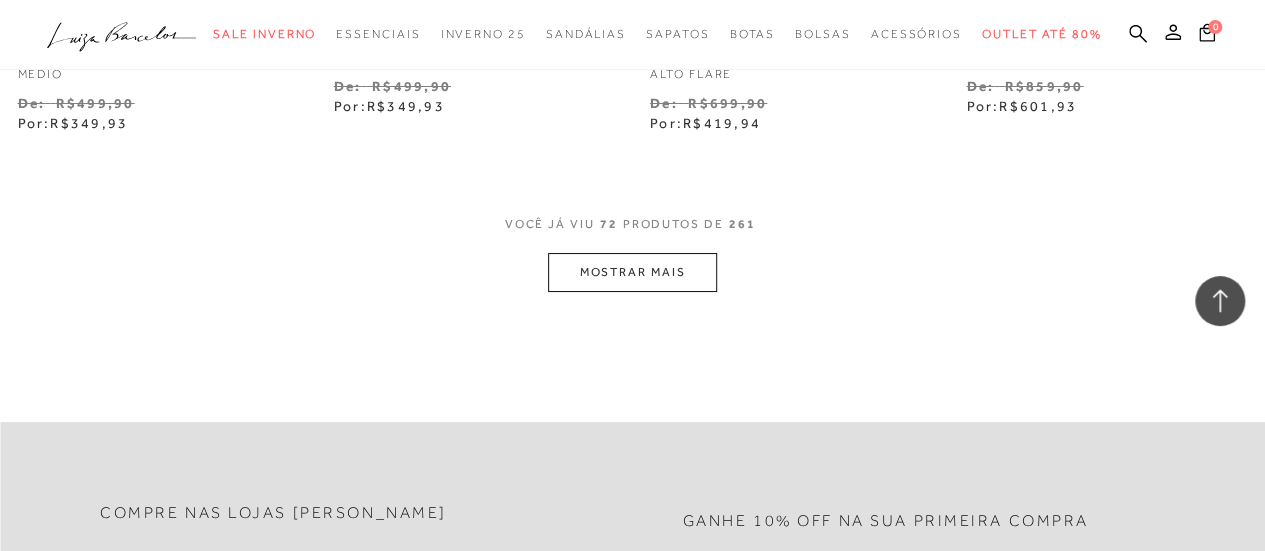 click on "MOSTRAR MAIS" at bounding box center (632, 272) 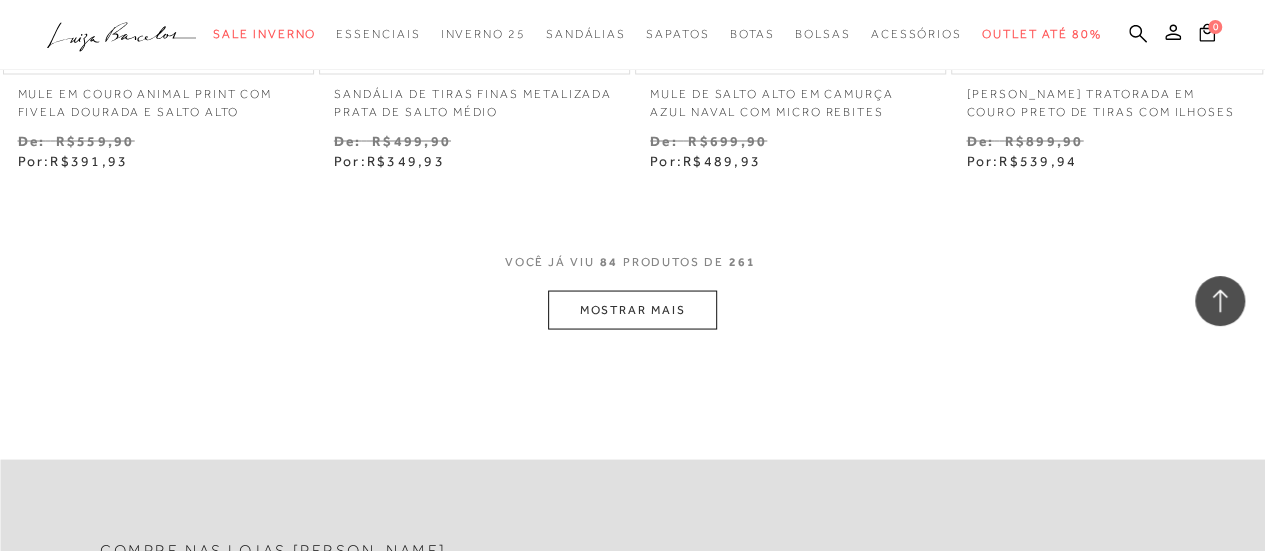 scroll, scrollTop: 13188, scrollLeft: 0, axis: vertical 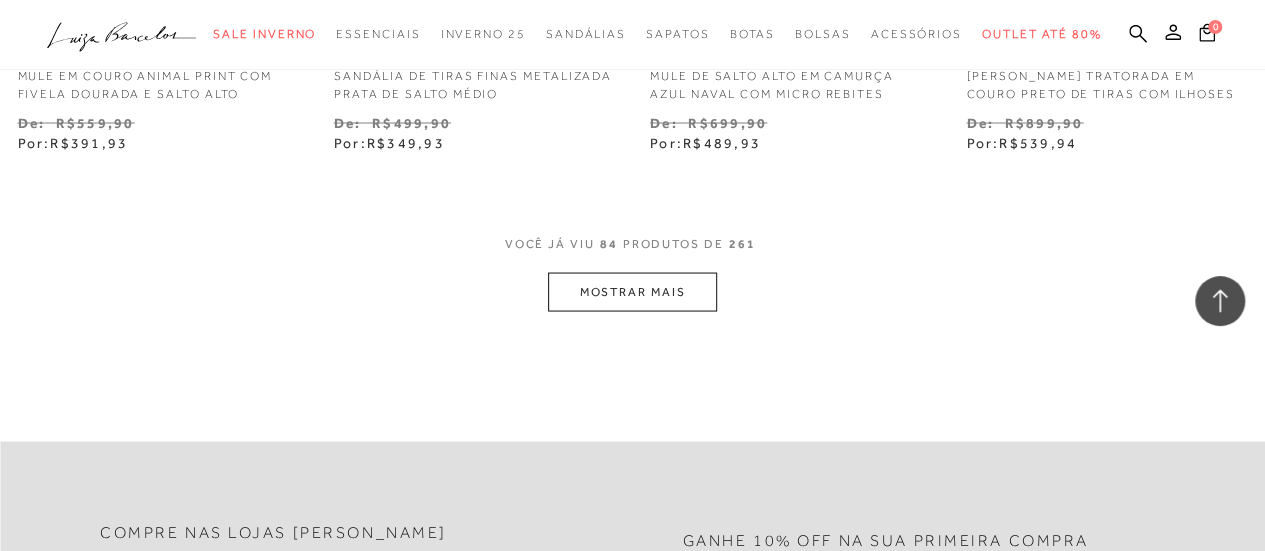 click on "MOSTRAR MAIS" at bounding box center [632, 291] 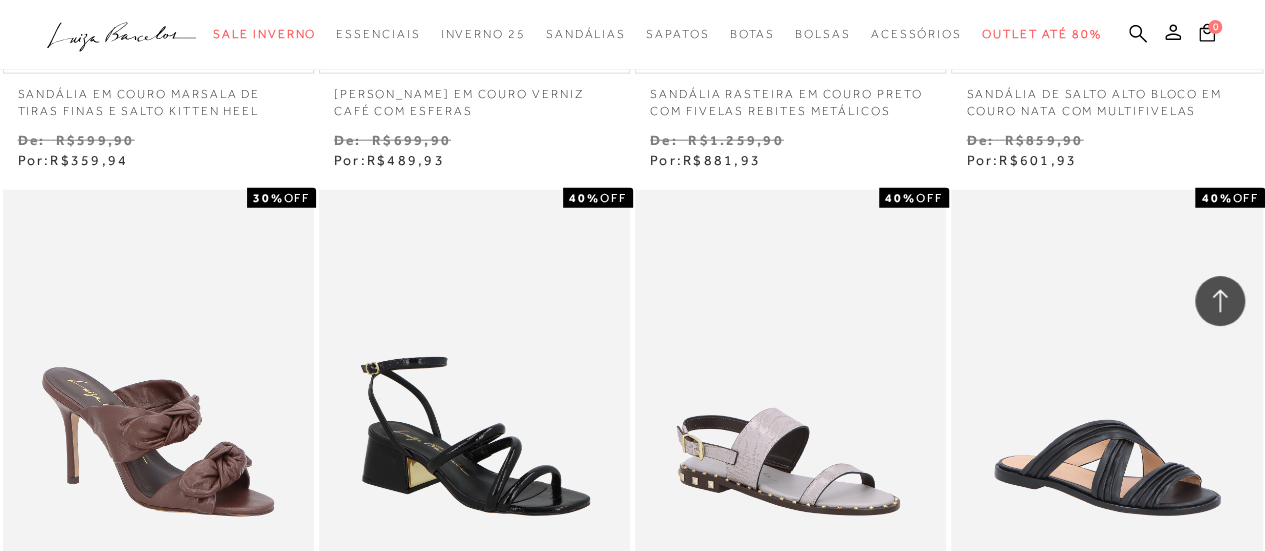 scroll, scrollTop: 13998, scrollLeft: 0, axis: vertical 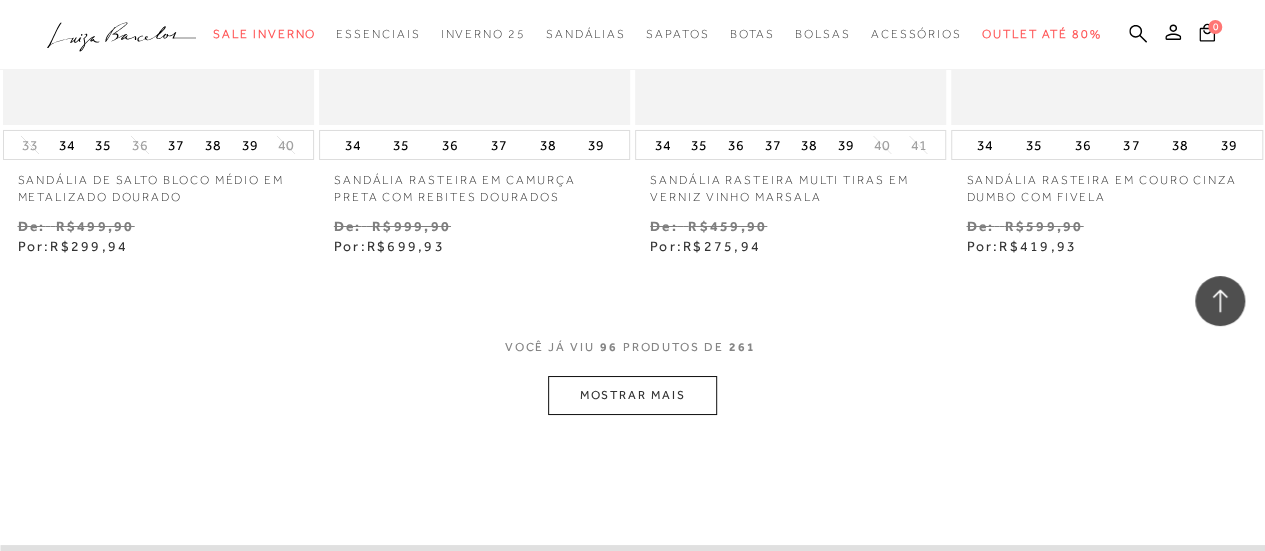 click on "MOSTRAR MAIS" at bounding box center (632, 395) 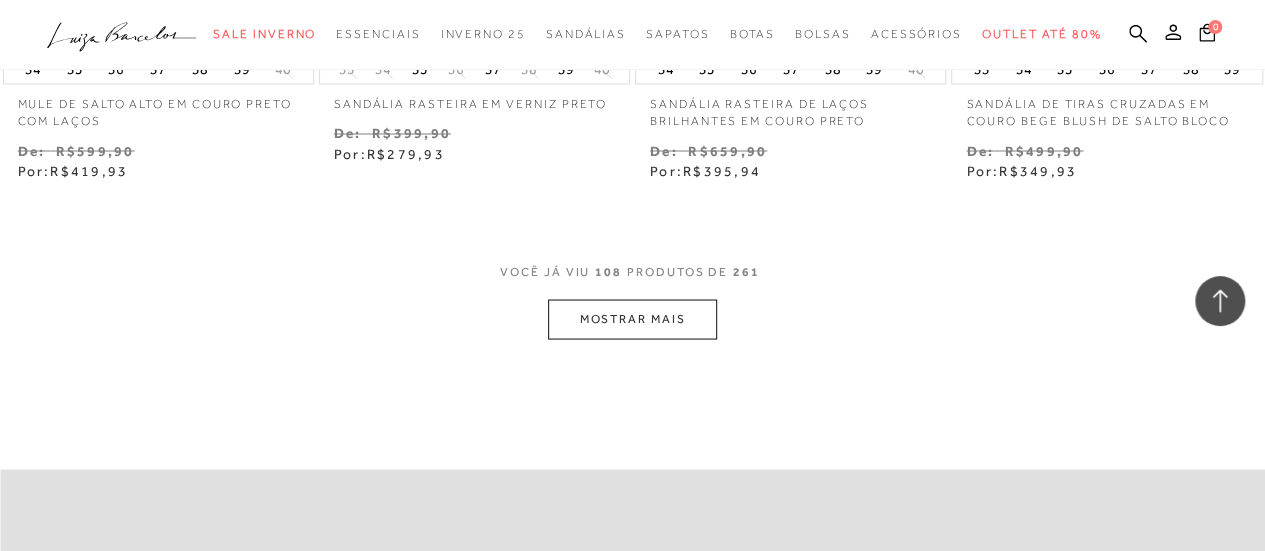 scroll, scrollTop: 16990, scrollLeft: 0, axis: vertical 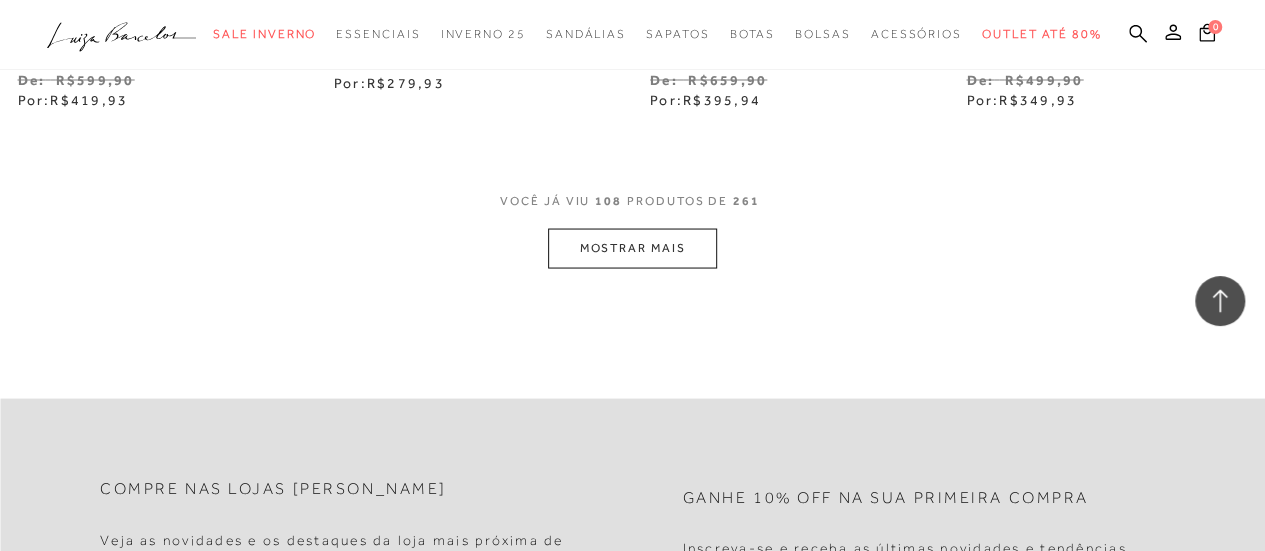 click on "MOSTRAR MAIS" at bounding box center [632, 247] 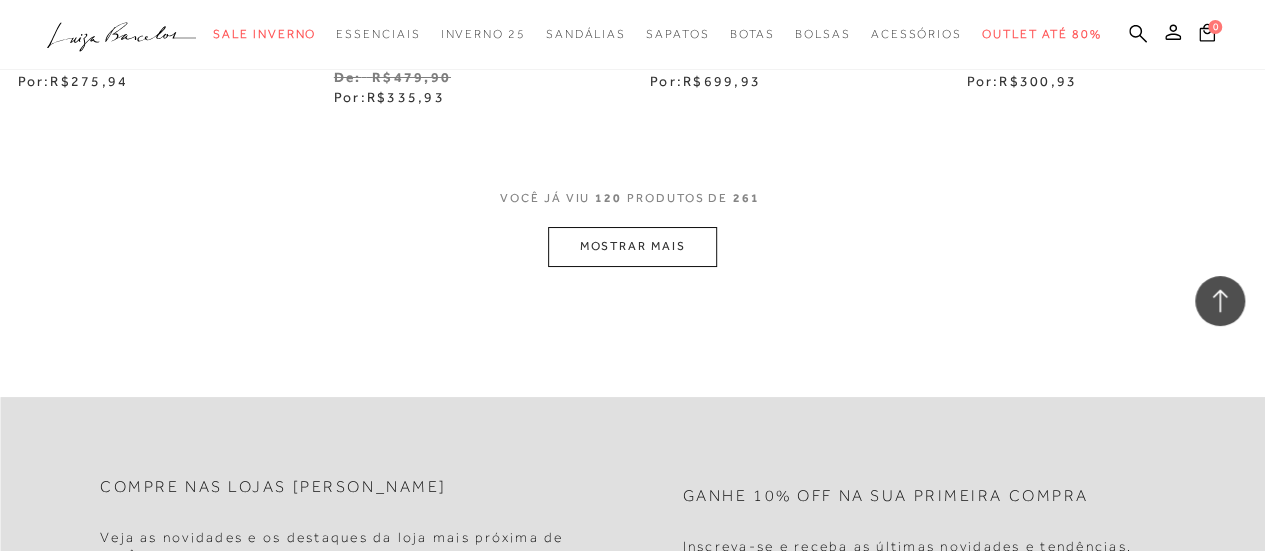 scroll, scrollTop: 18827, scrollLeft: 0, axis: vertical 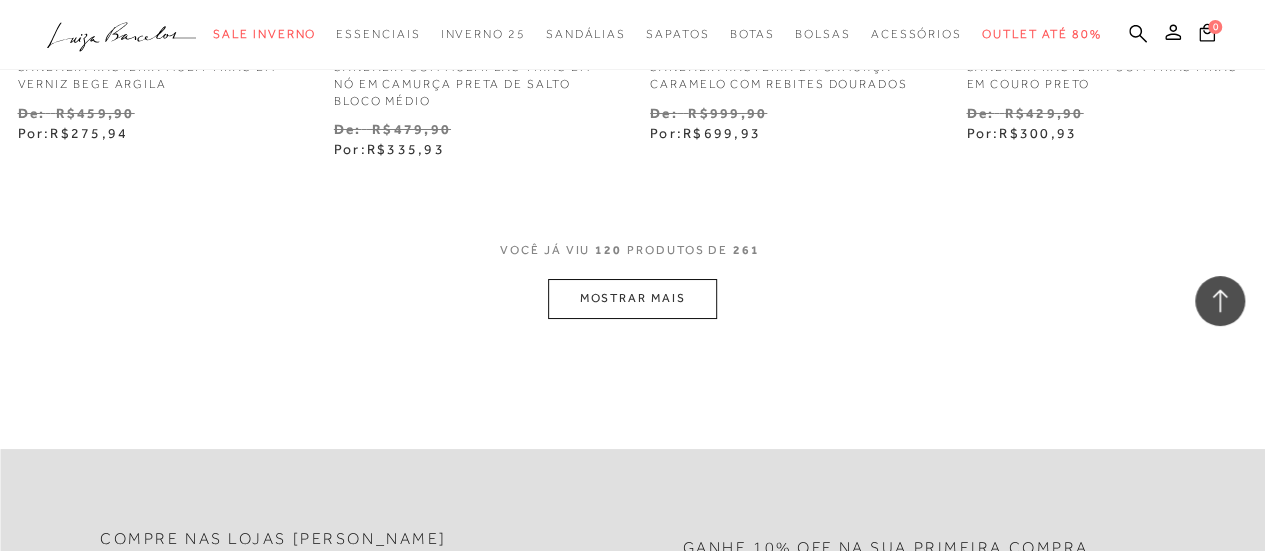 click on "MOSTRAR MAIS" at bounding box center [632, 298] 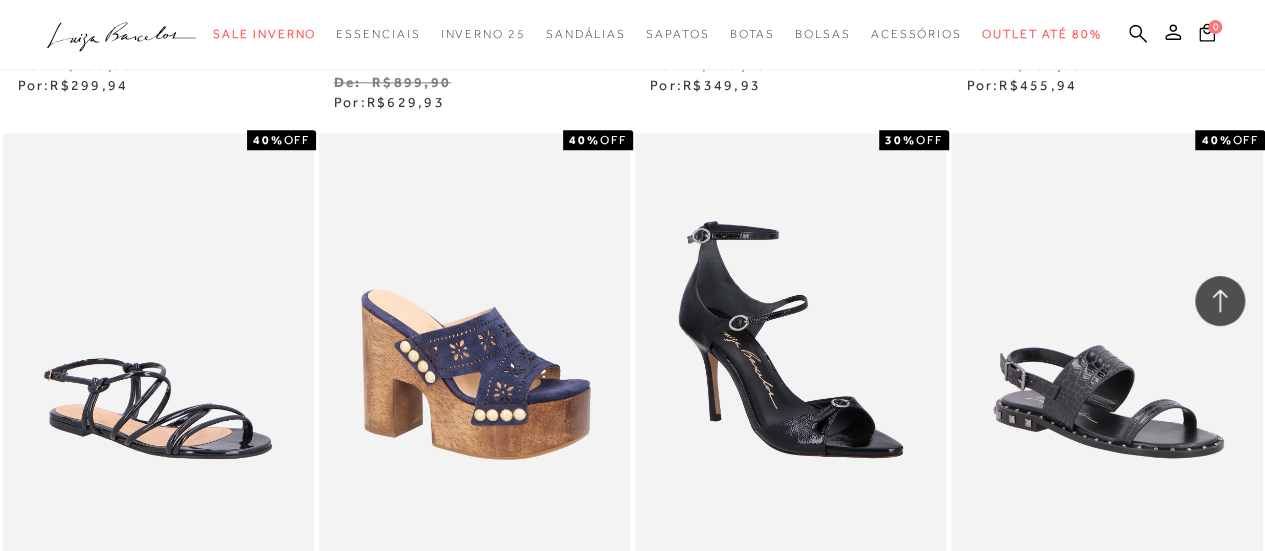 scroll, scrollTop: 20270, scrollLeft: 0, axis: vertical 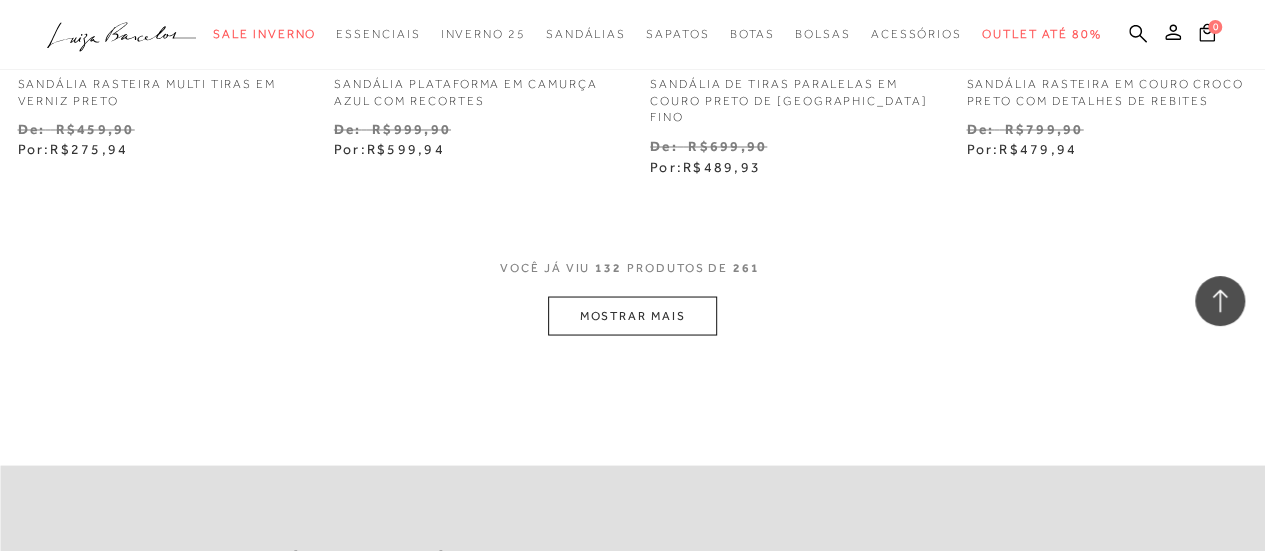 click on "MOSTRAR MAIS" at bounding box center (632, 315) 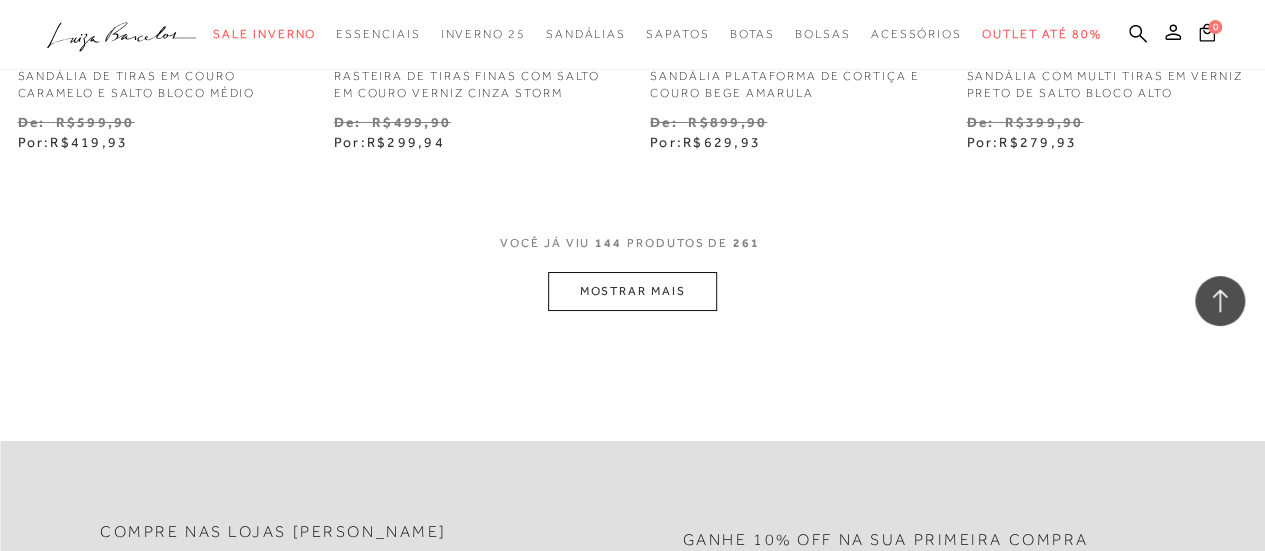 scroll, scrollTop: 22455, scrollLeft: 0, axis: vertical 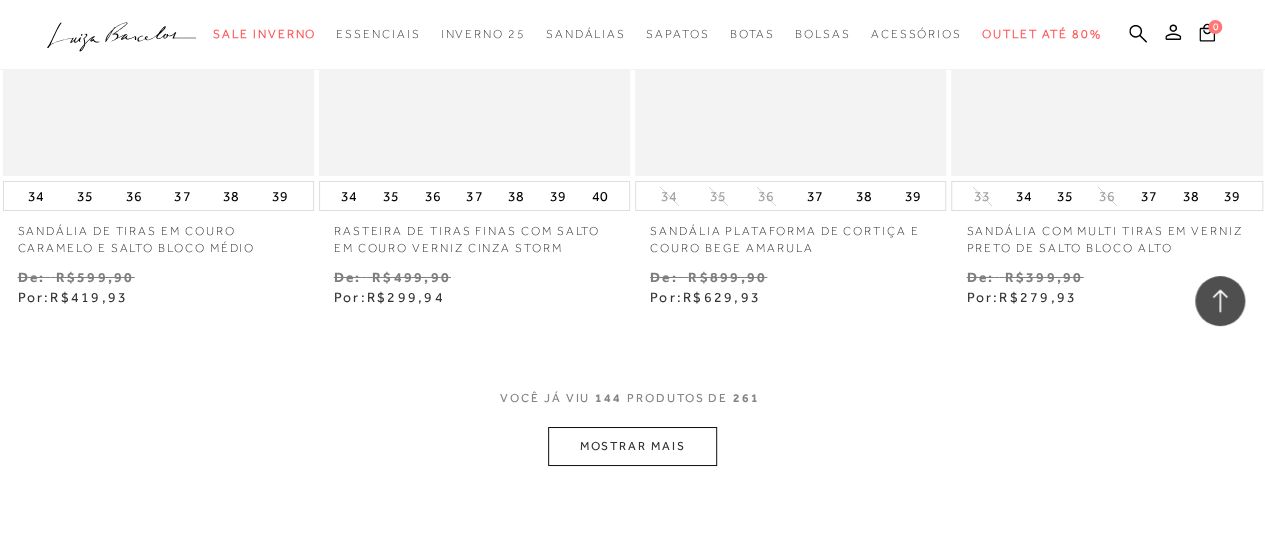click on "MOSTRAR MAIS" at bounding box center [632, 446] 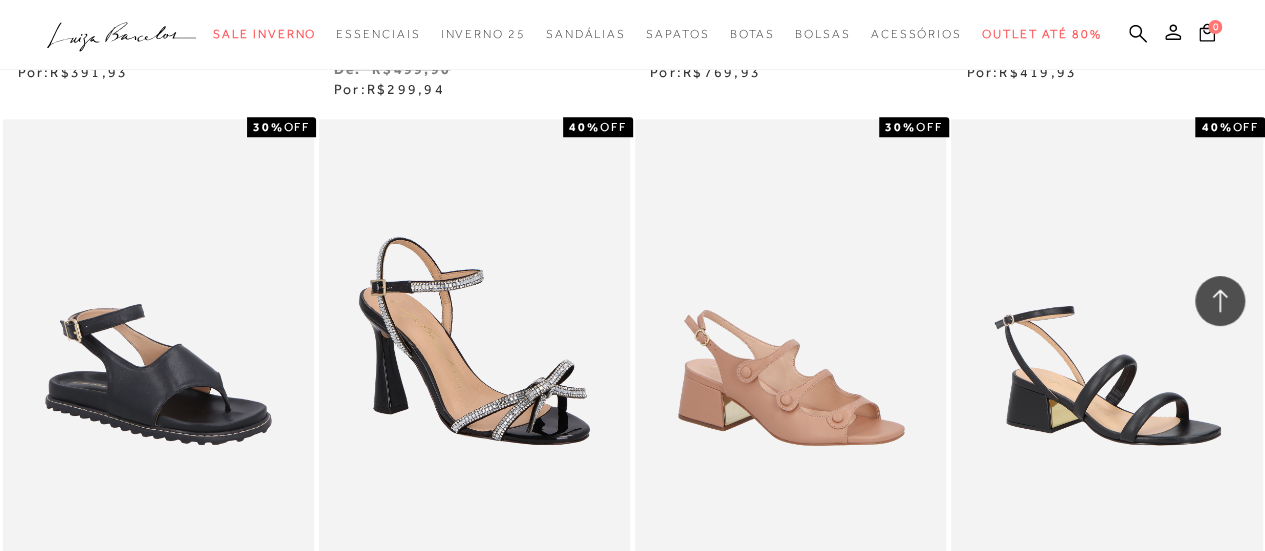 scroll, scrollTop: 23950, scrollLeft: 0, axis: vertical 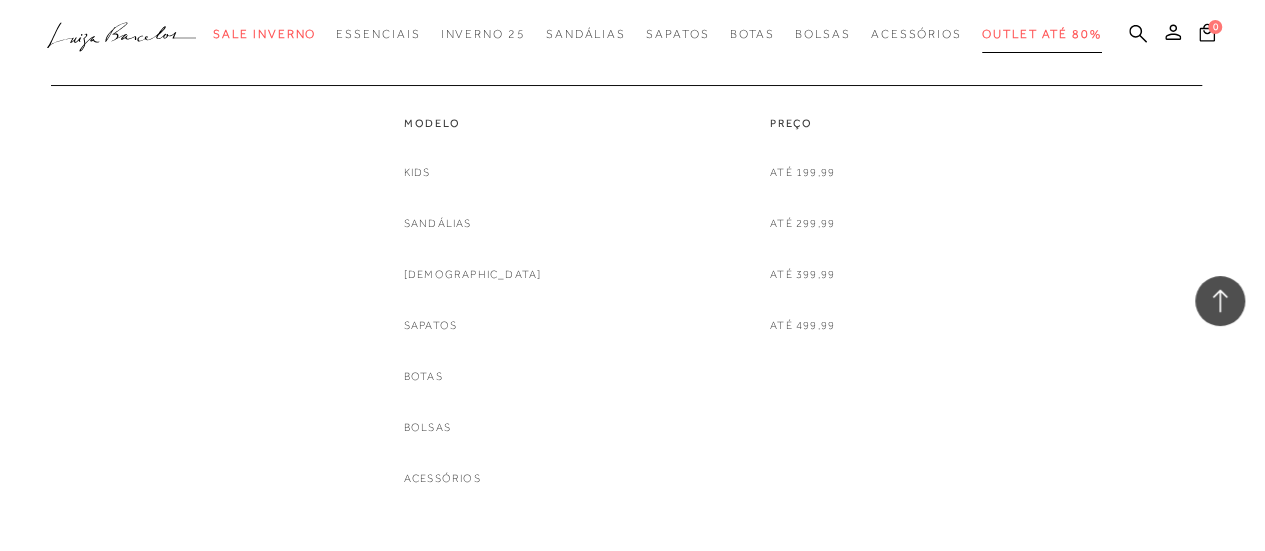 click on "Outlet até 80%" at bounding box center (1042, 34) 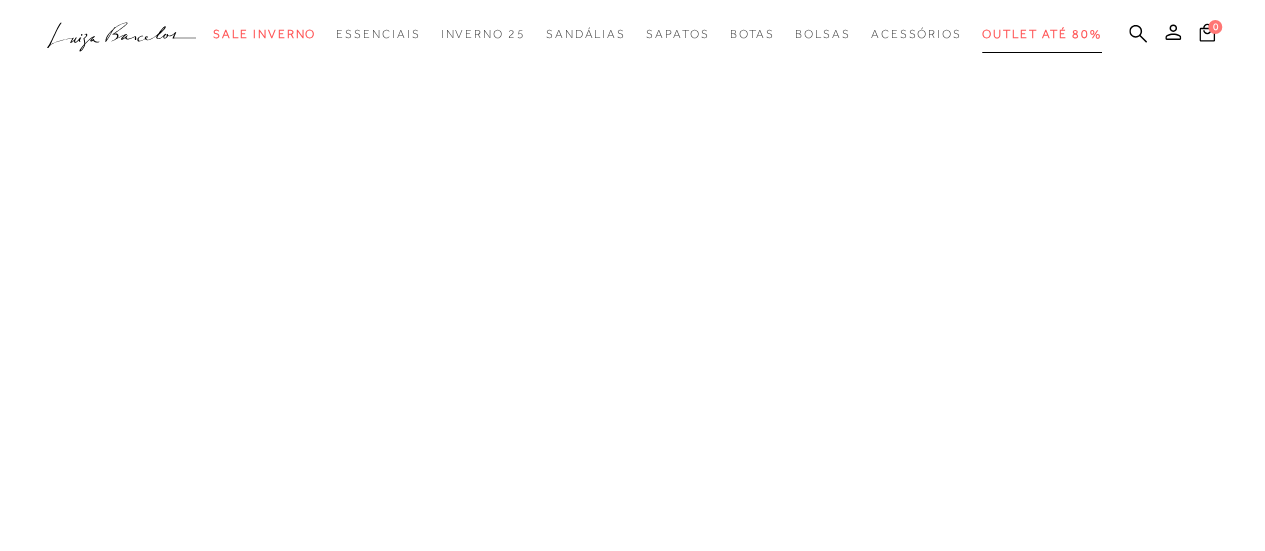 scroll, scrollTop: 1254, scrollLeft: 0, axis: vertical 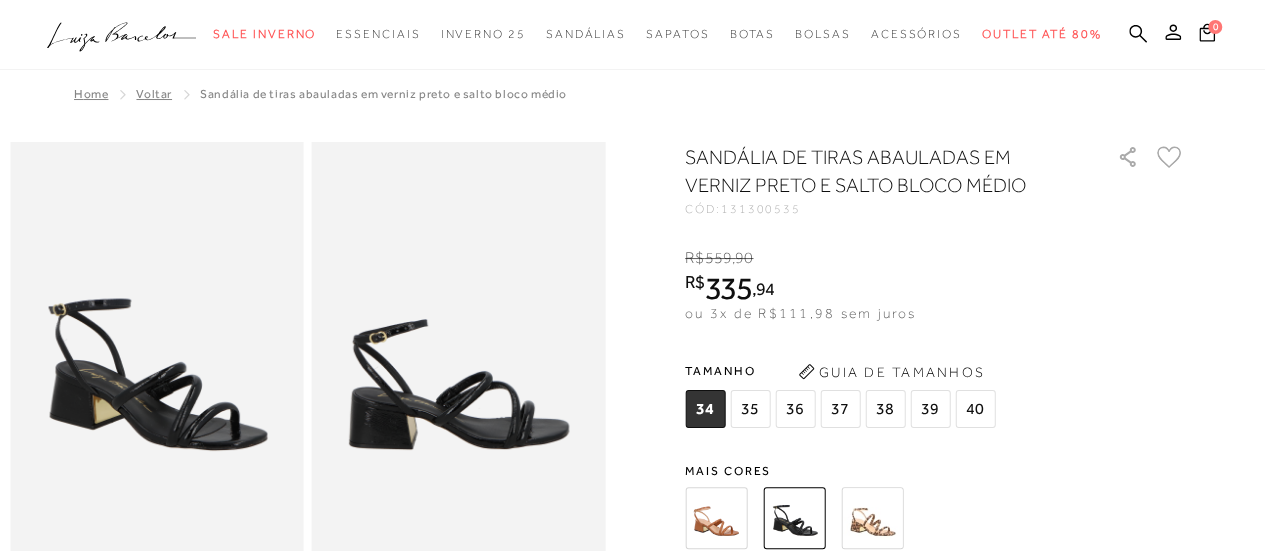click at bounding box center [716, 518] 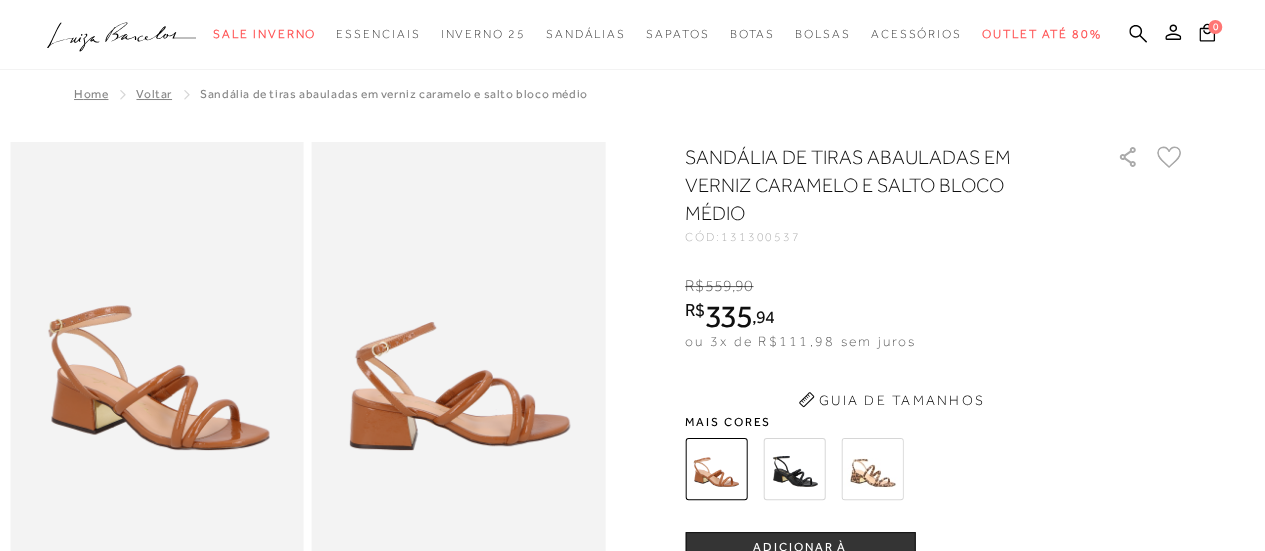 scroll, scrollTop: 0, scrollLeft: 0, axis: both 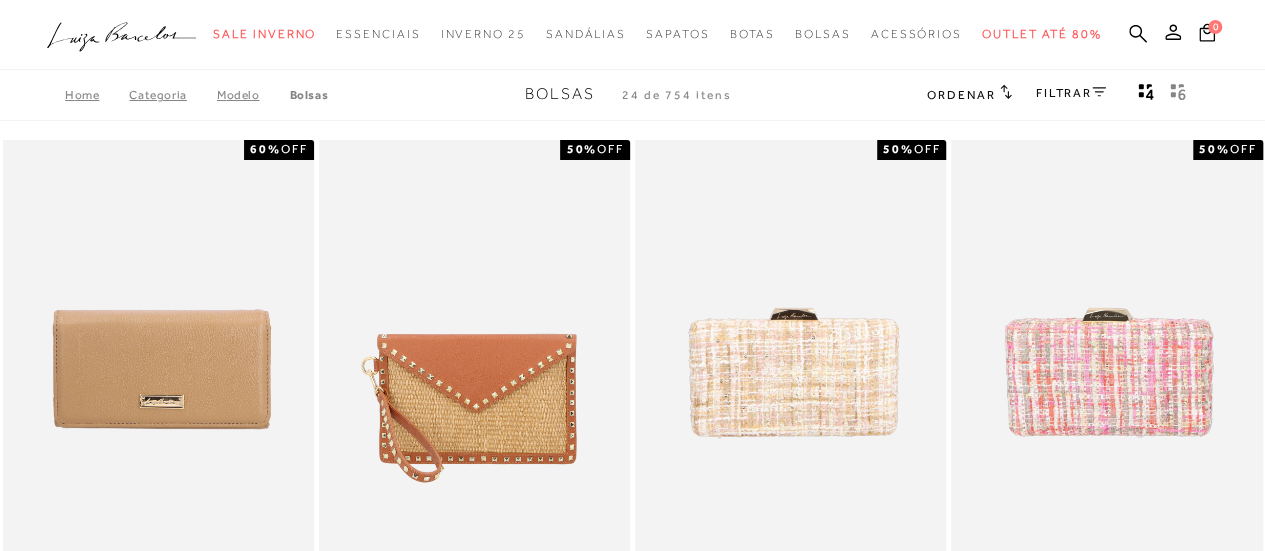 type 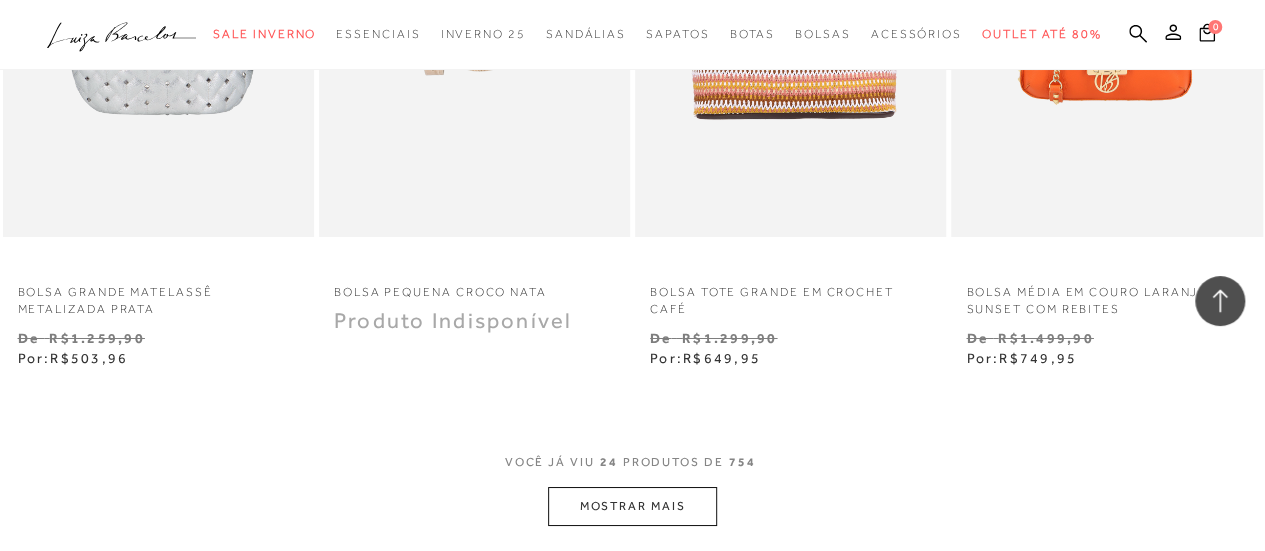 scroll, scrollTop: 3480, scrollLeft: 0, axis: vertical 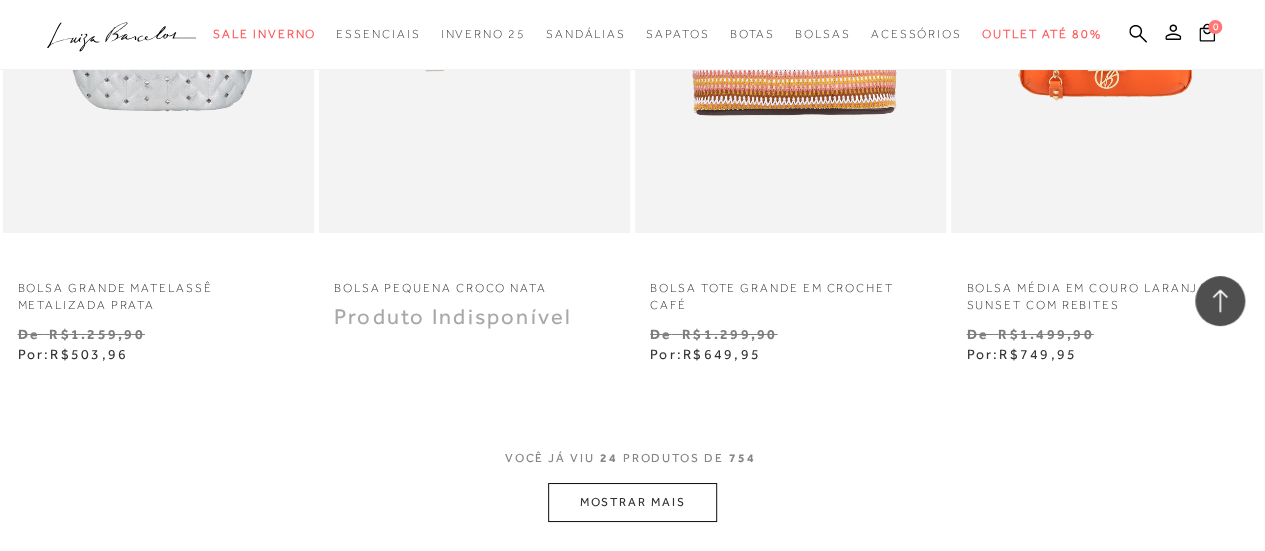 click on "MOSTRAR MAIS" at bounding box center (632, 502) 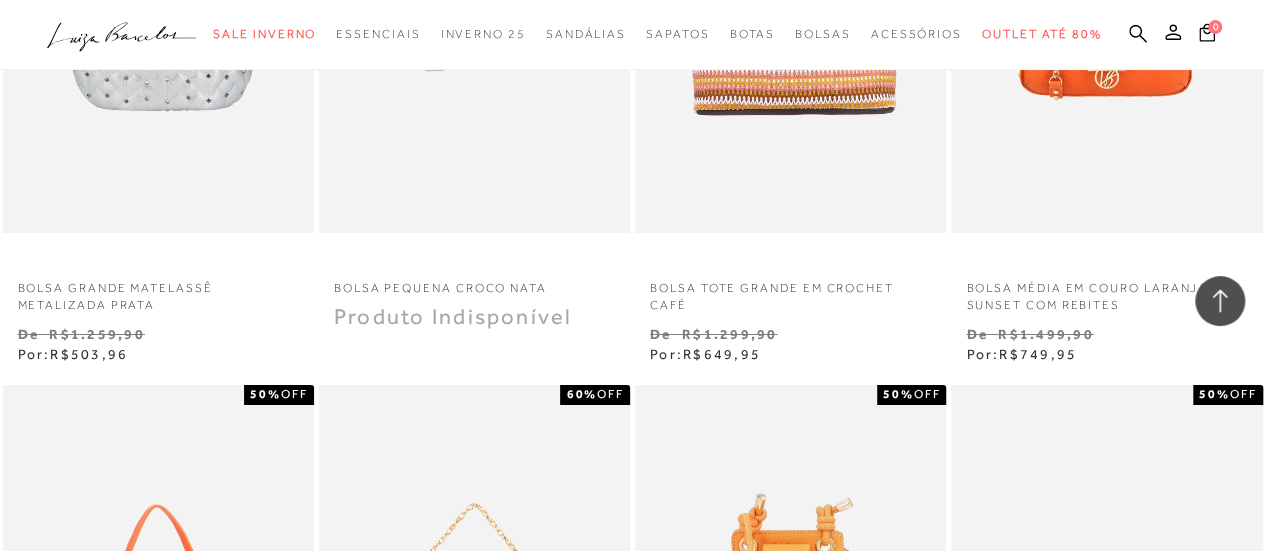 type 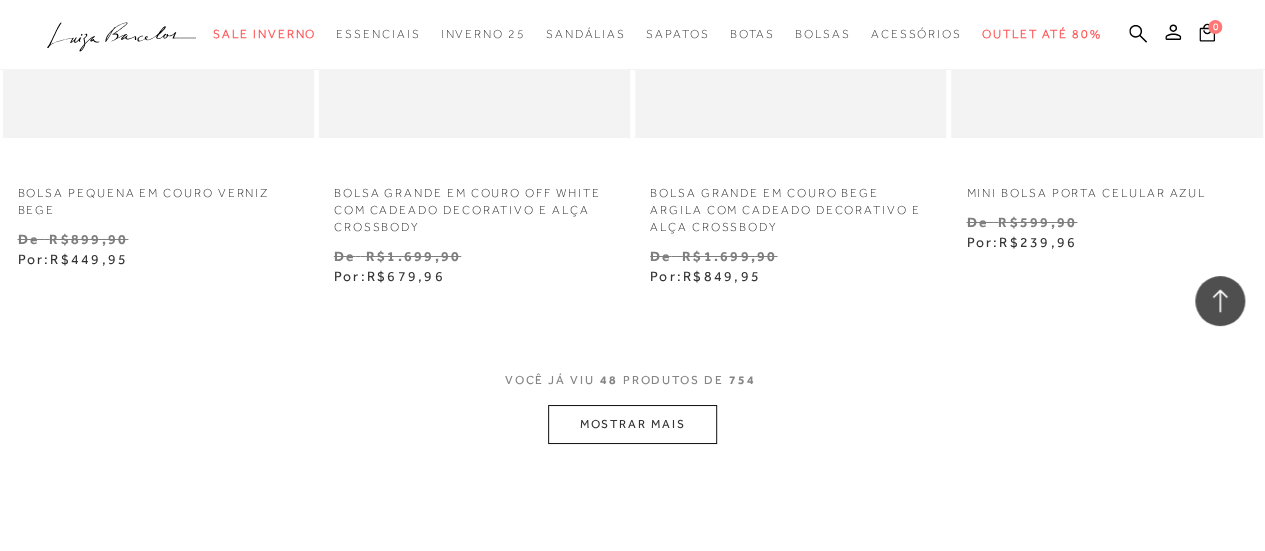 scroll, scrollTop: 7400, scrollLeft: 0, axis: vertical 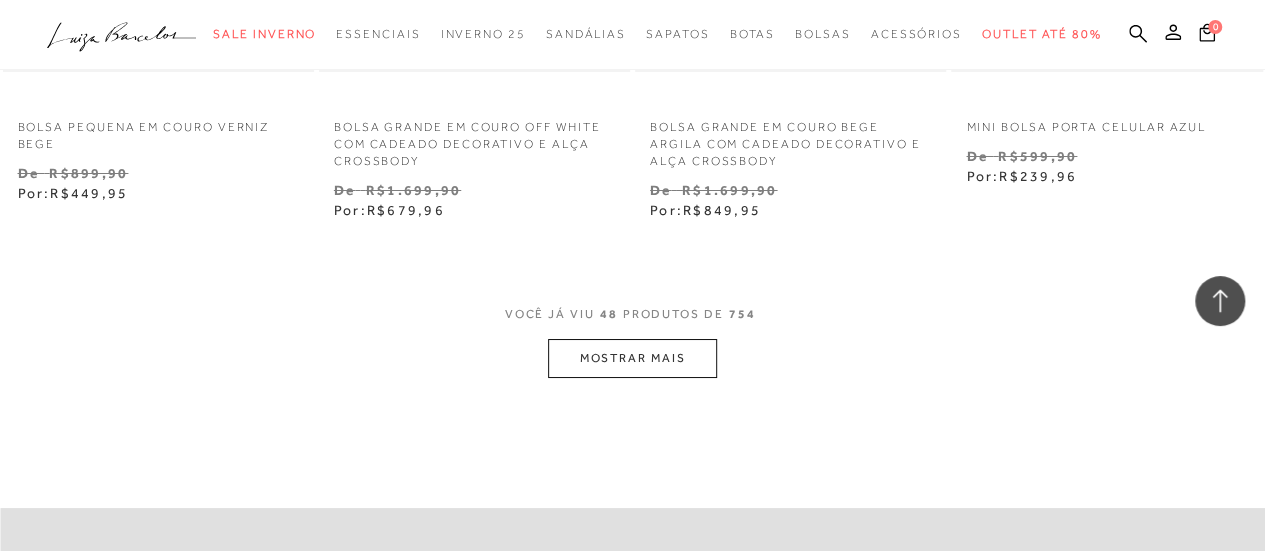 click on "MOSTRAR MAIS" at bounding box center [632, 358] 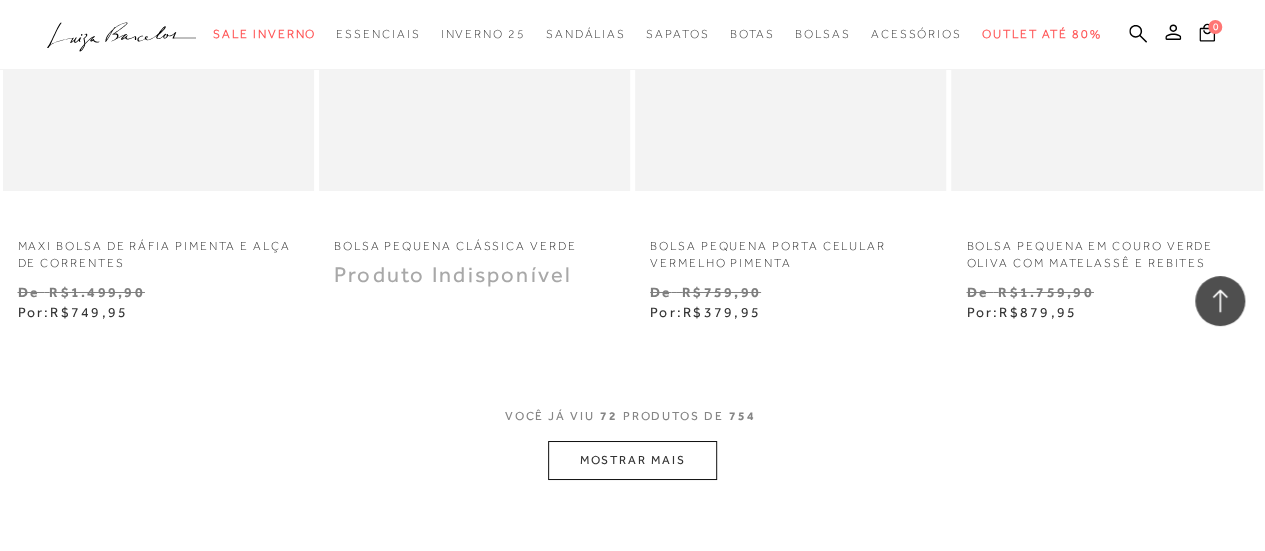 scroll, scrollTop: 11080, scrollLeft: 0, axis: vertical 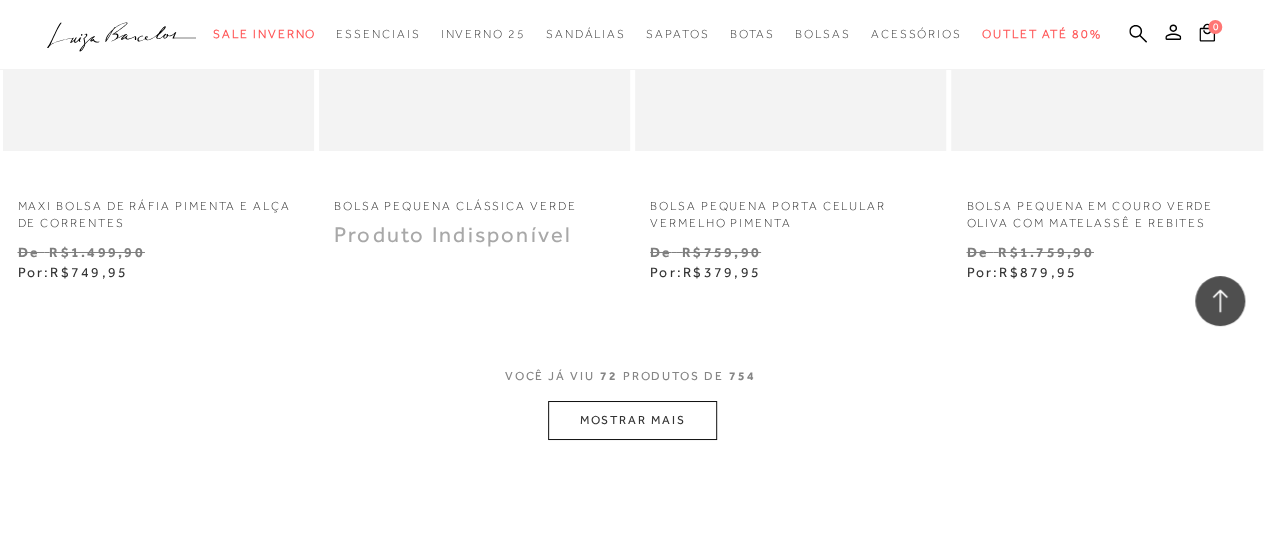 click on "MOSTRAR MAIS" at bounding box center [632, 420] 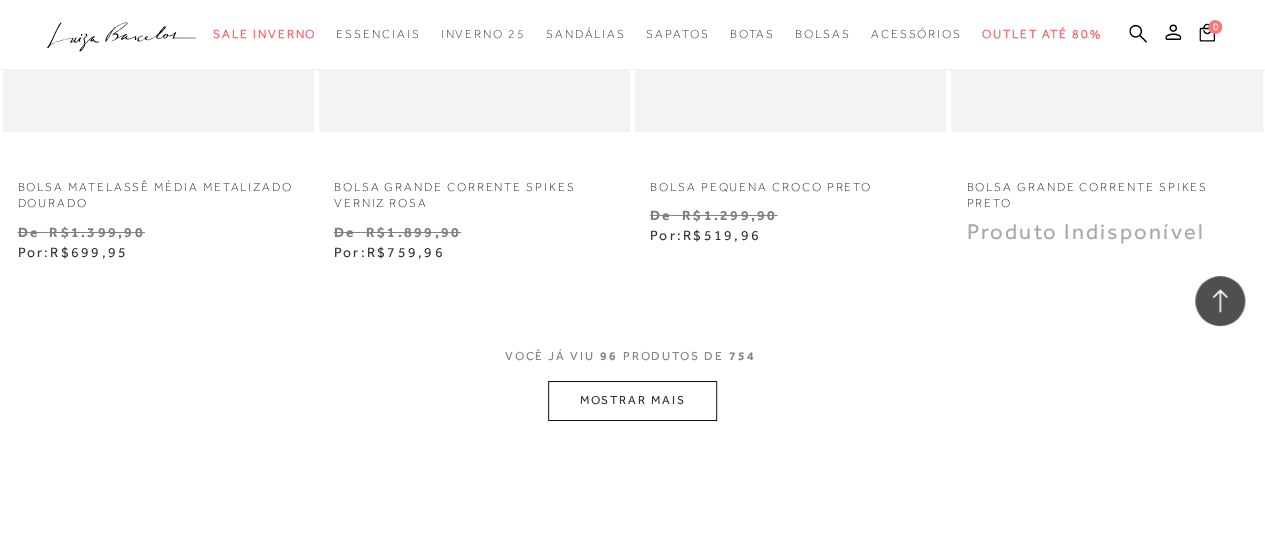 scroll, scrollTop: 15040, scrollLeft: 0, axis: vertical 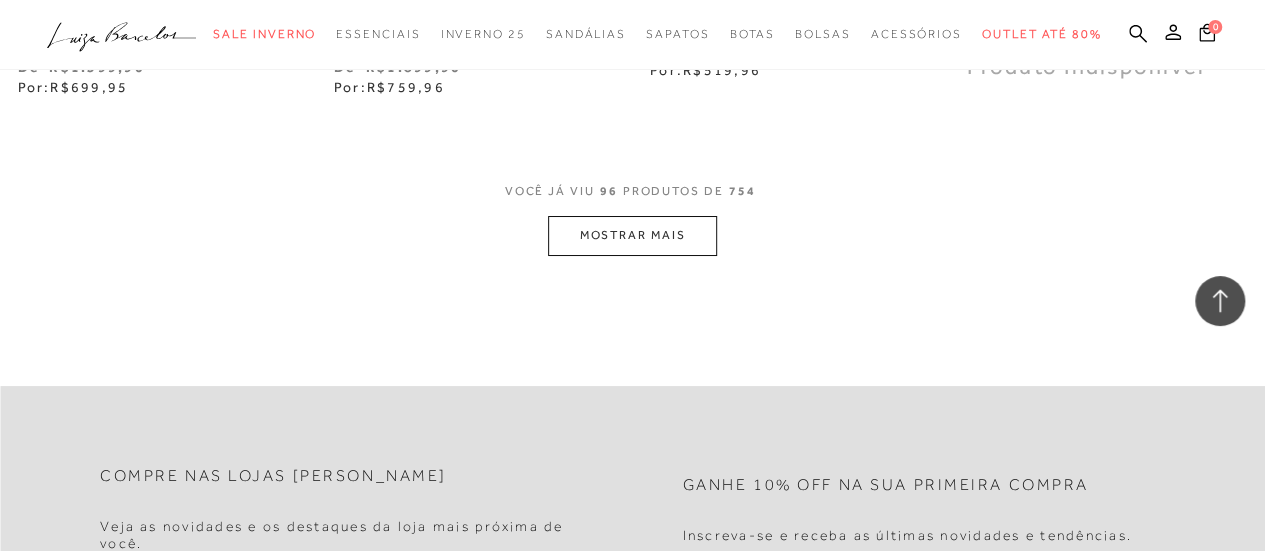 click on "MOSTRAR MAIS" at bounding box center (632, 235) 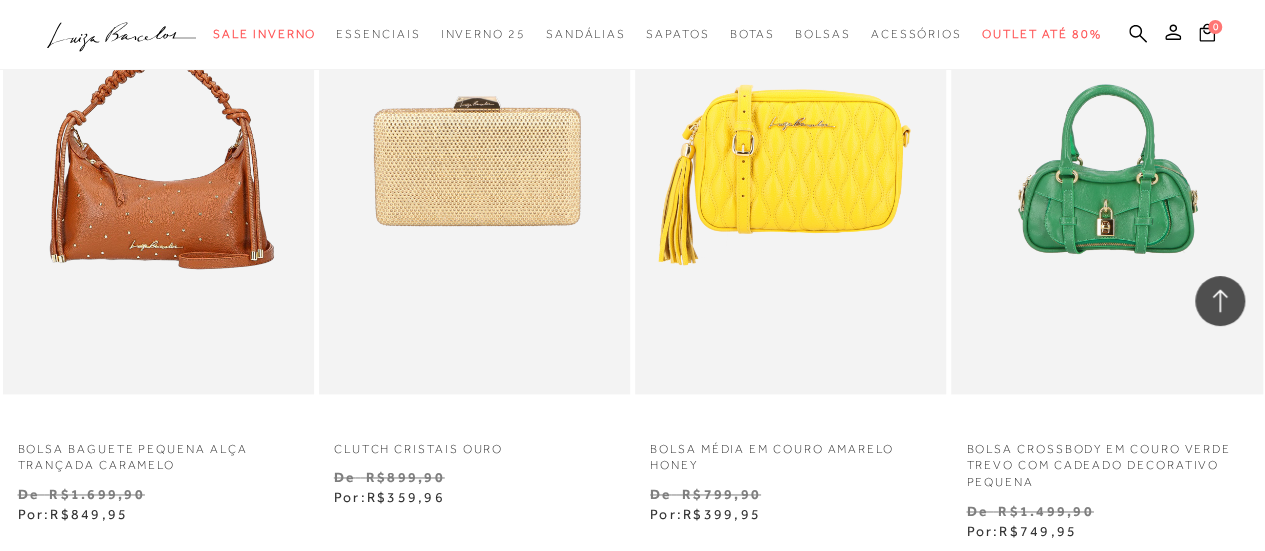 scroll, scrollTop: 16480, scrollLeft: 0, axis: vertical 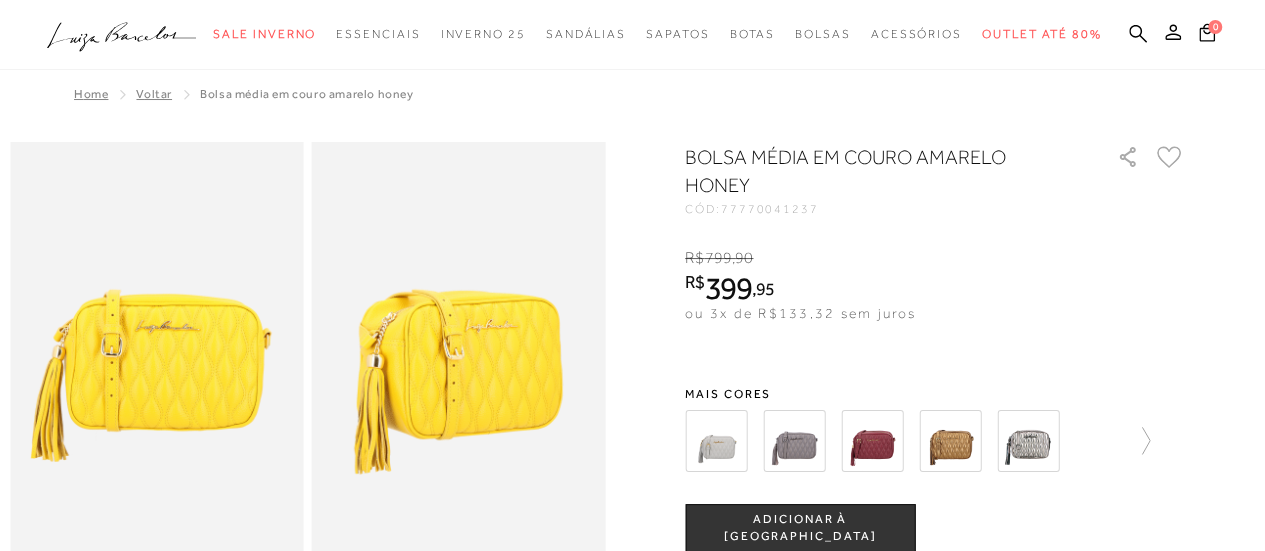 click at bounding box center [716, 441] 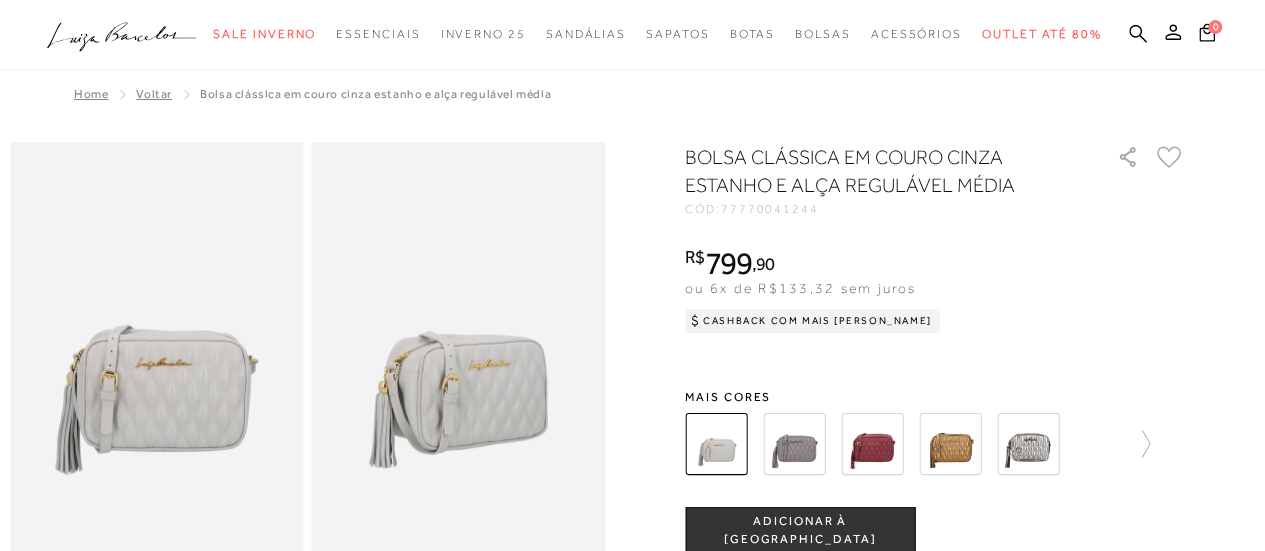 scroll, scrollTop: 0, scrollLeft: 0, axis: both 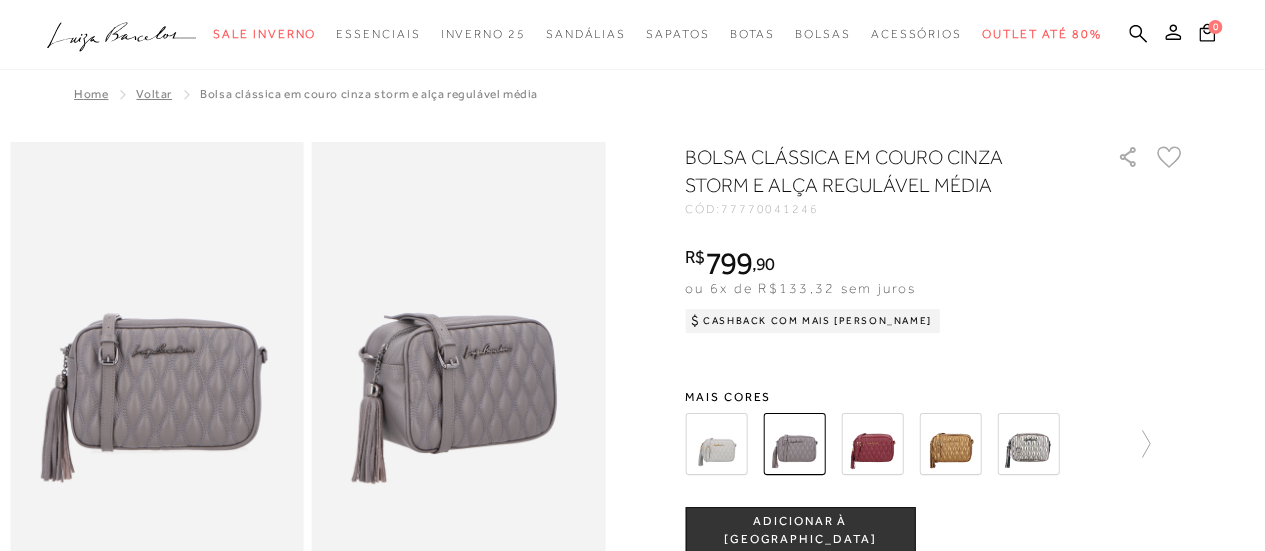 click at bounding box center (872, 444) 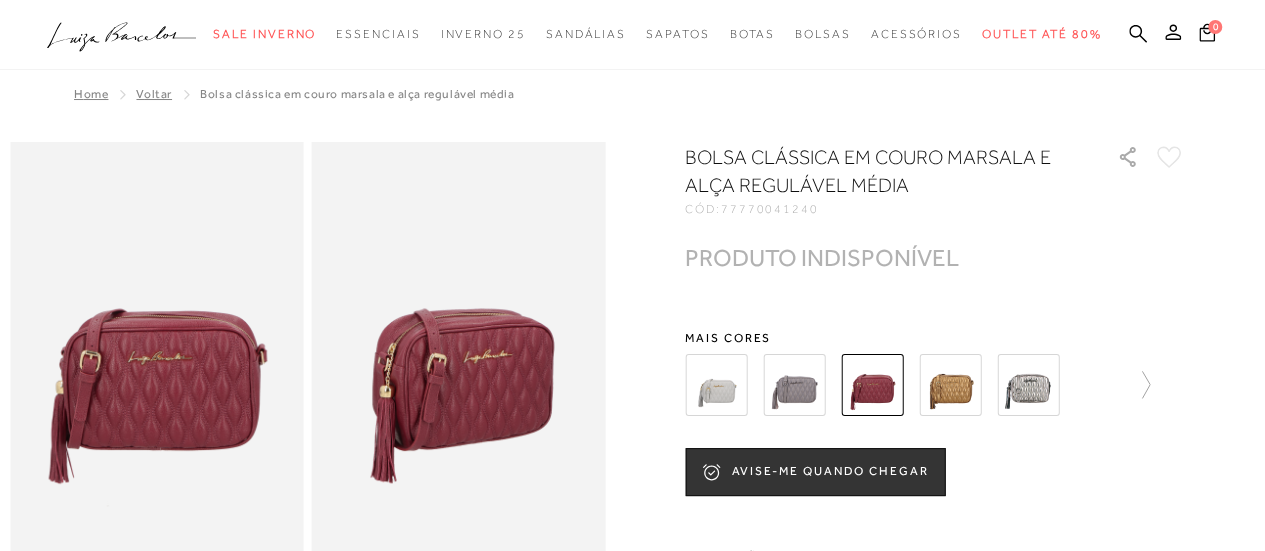 scroll, scrollTop: 0, scrollLeft: 0, axis: both 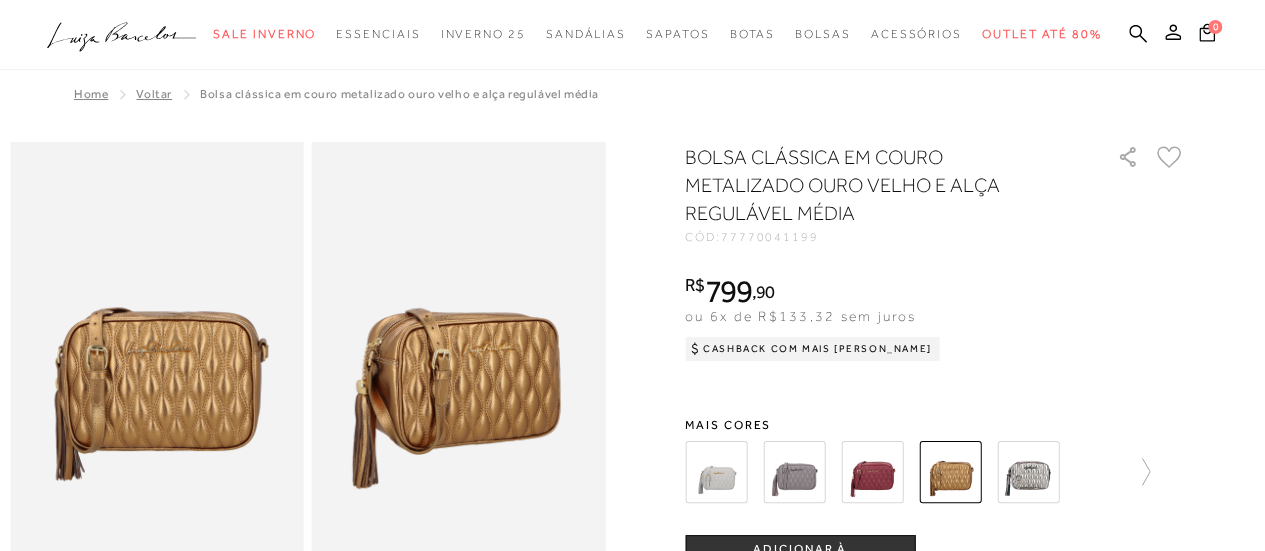 click at bounding box center (1028, 472) 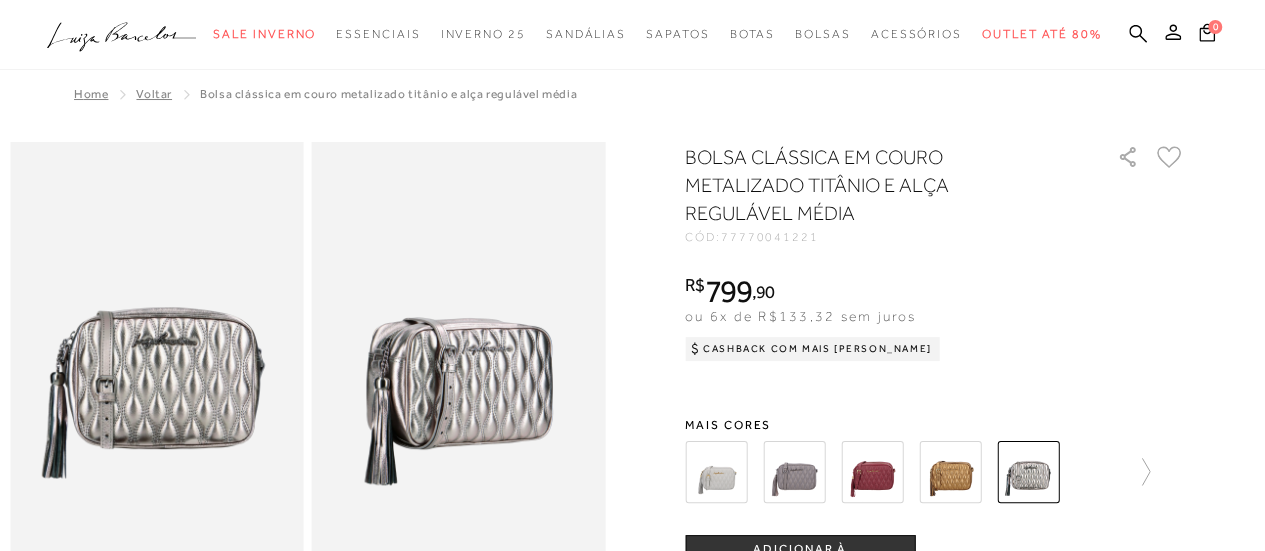 click at bounding box center [935, 472] 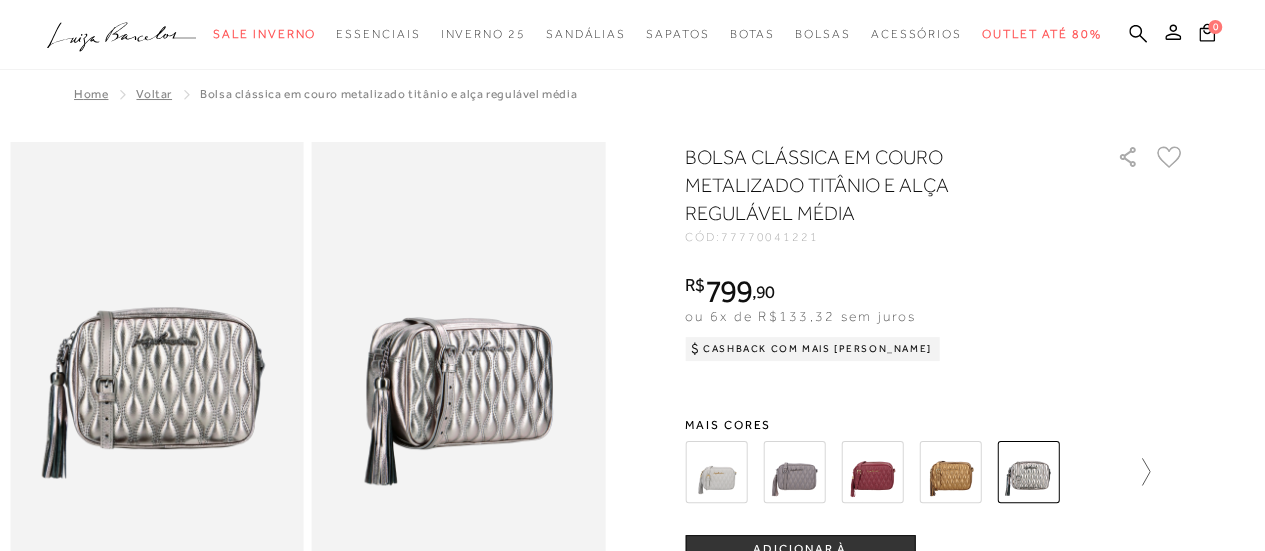 click 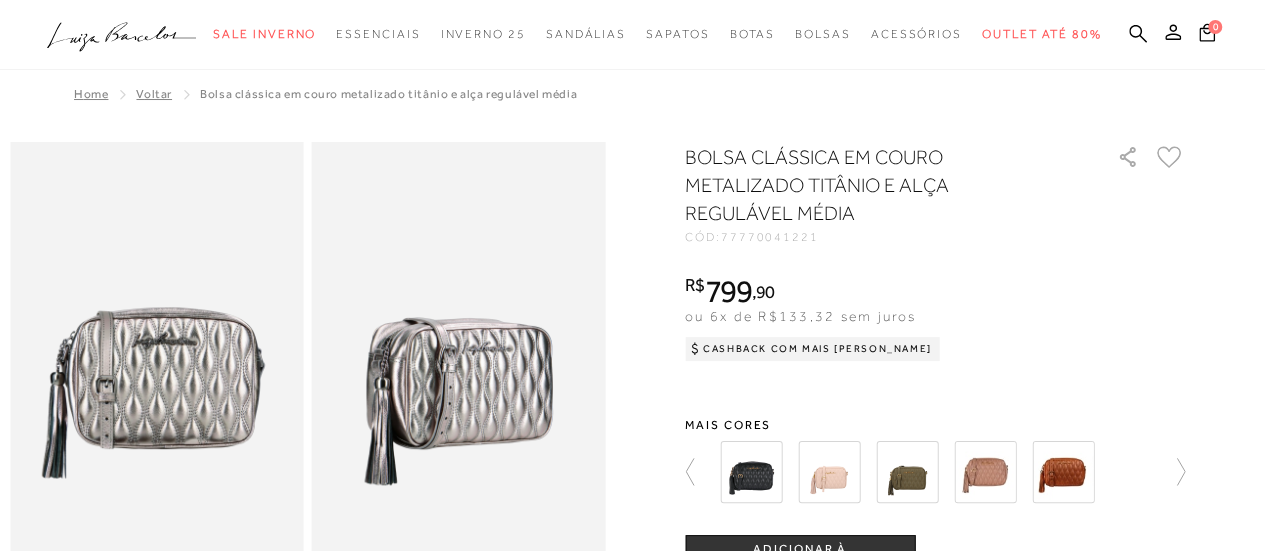 click at bounding box center (751, 472) 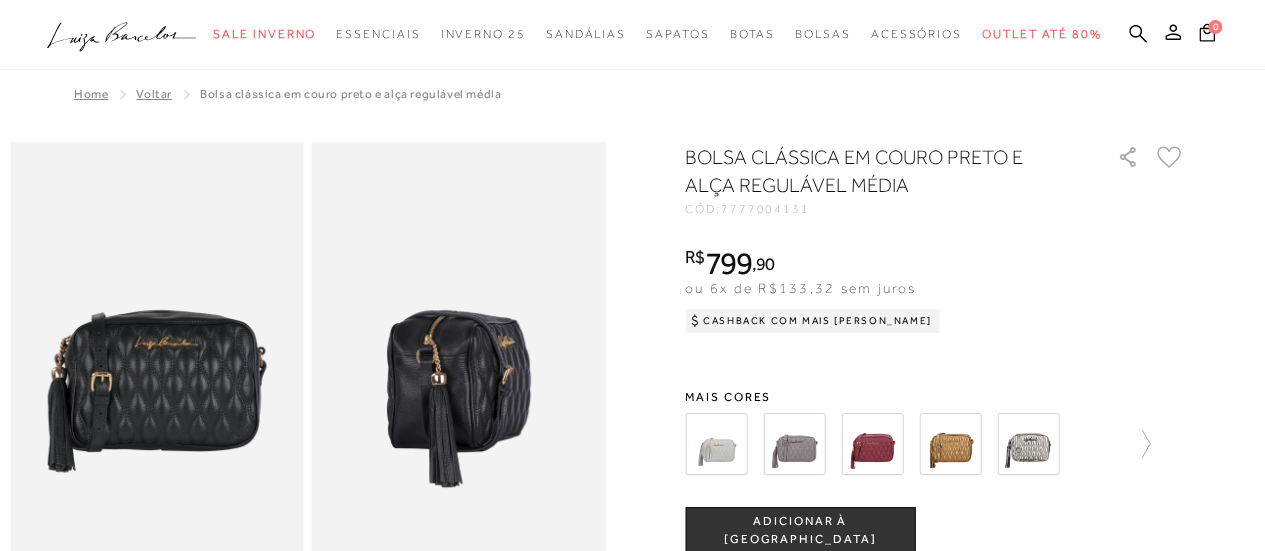 click at bounding box center (794, 444) 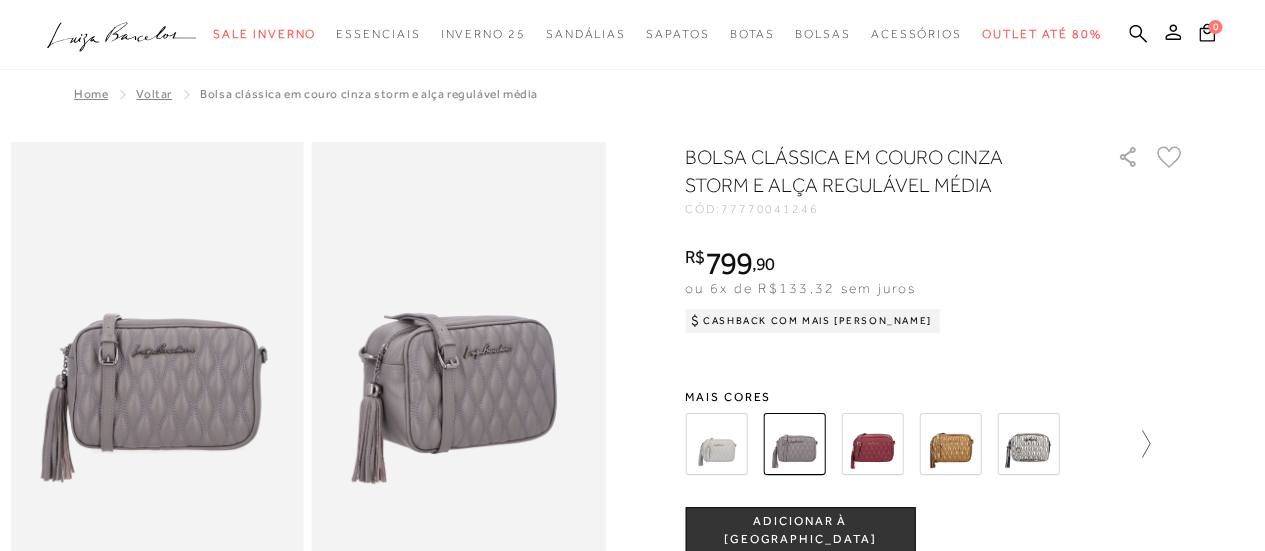 drag, startPoint x: 1168, startPoint y: 434, endPoint x: 1148, endPoint y: 451, distance: 26.24881 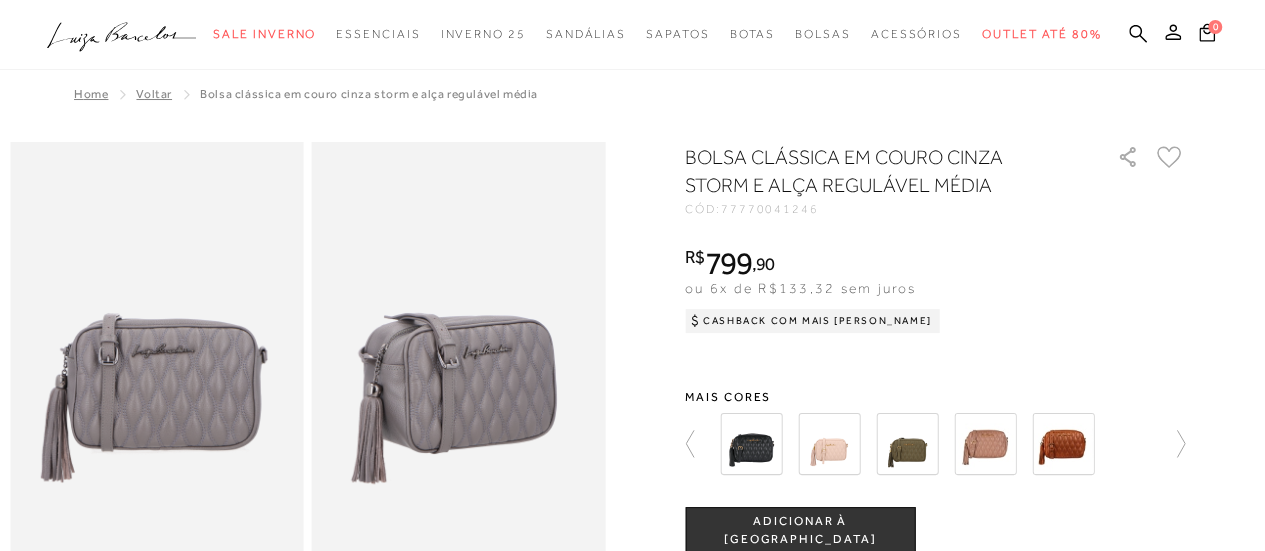 click at bounding box center [935, 444] 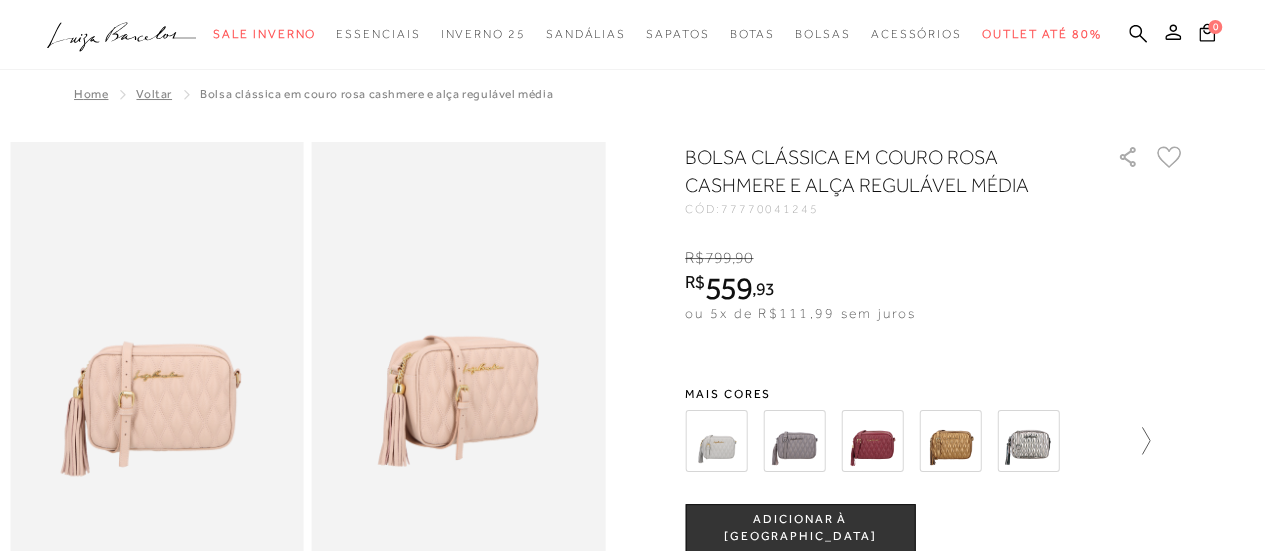 click 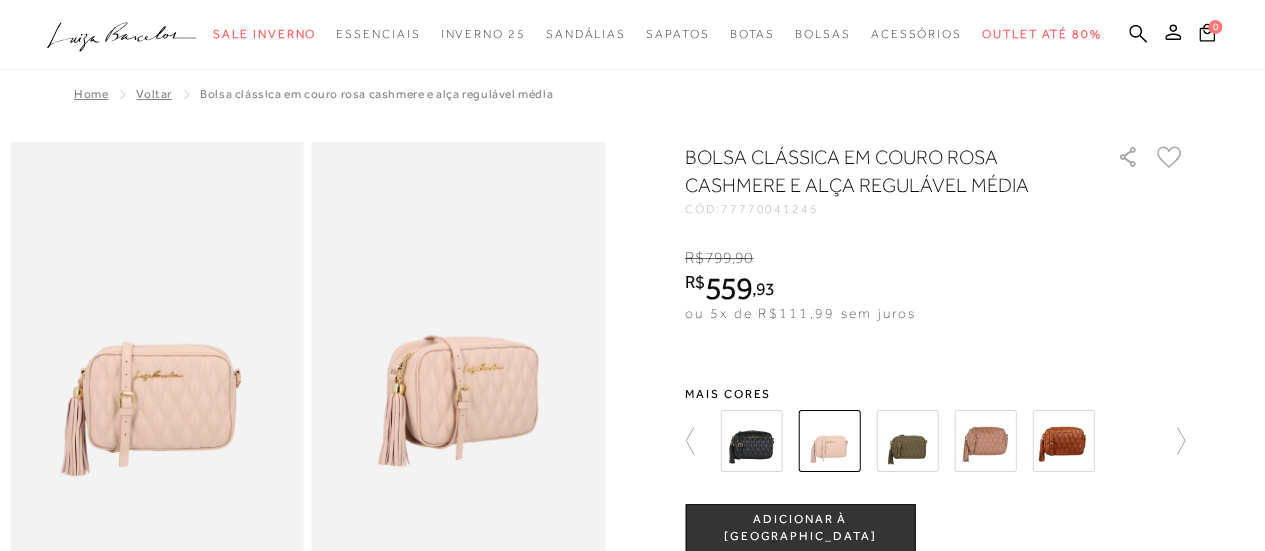 click at bounding box center (907, 441) 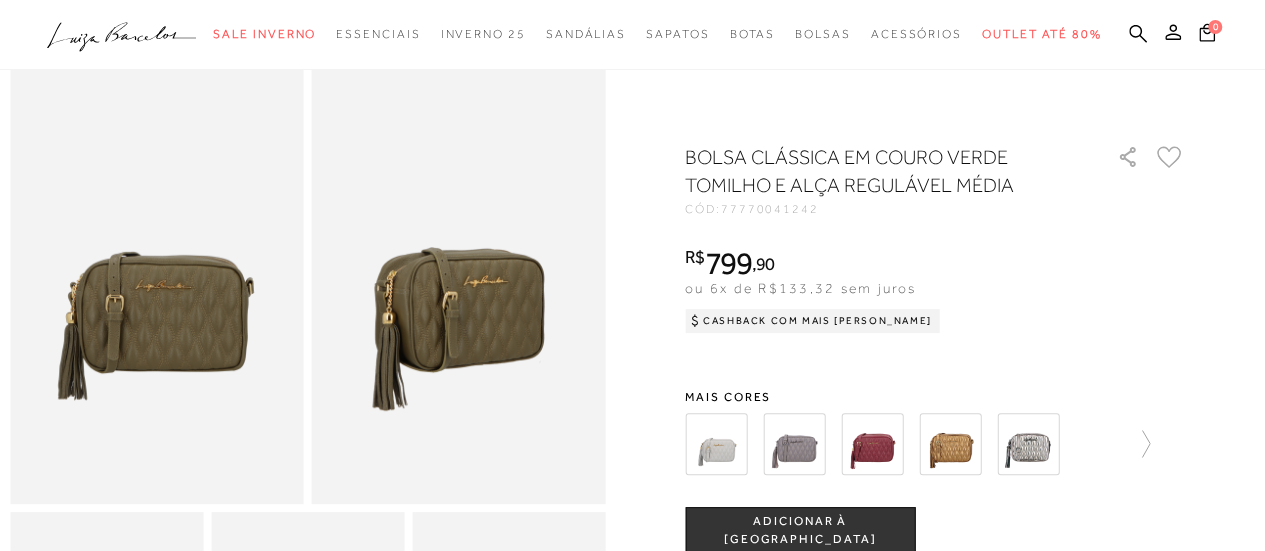 scroll, scrollTop: 80, scrollLeft: 0, axis: vertical 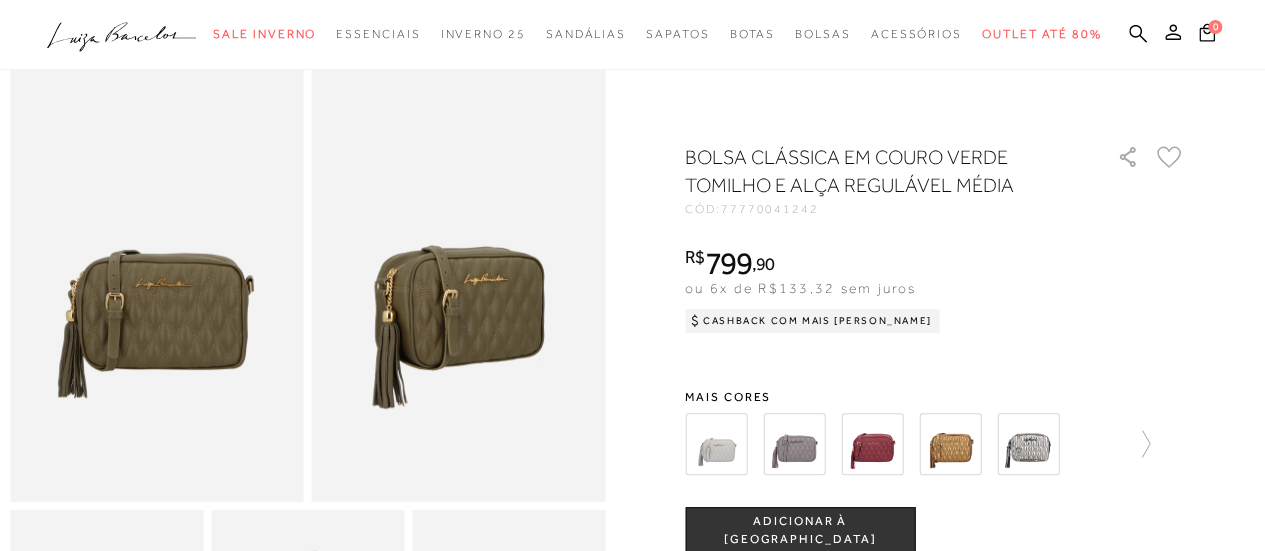 click at bounding box center [935, 444] 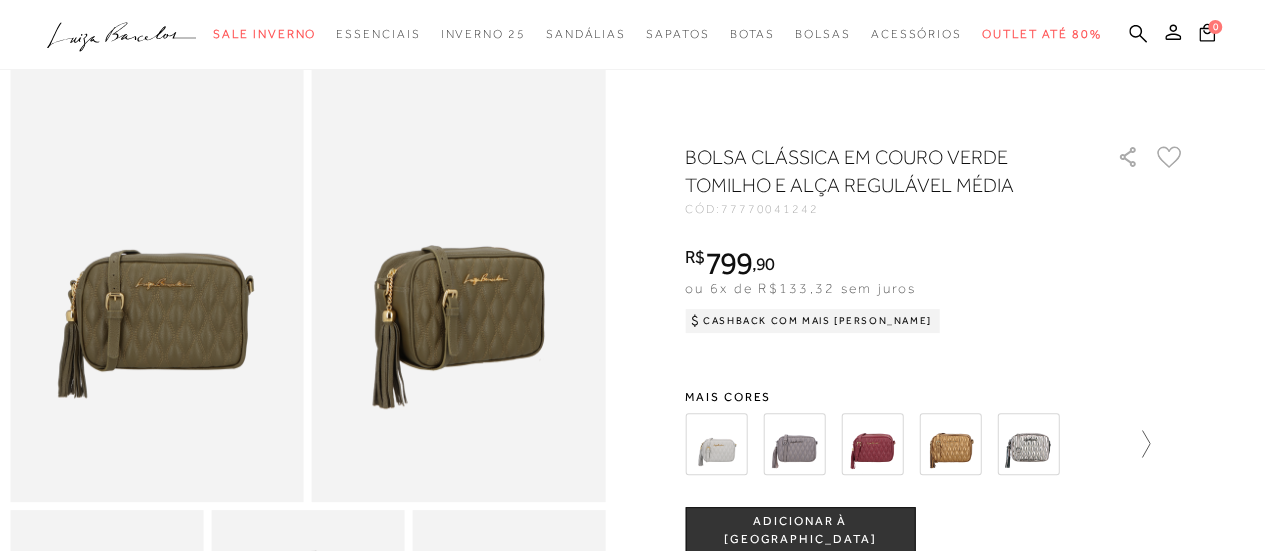 click 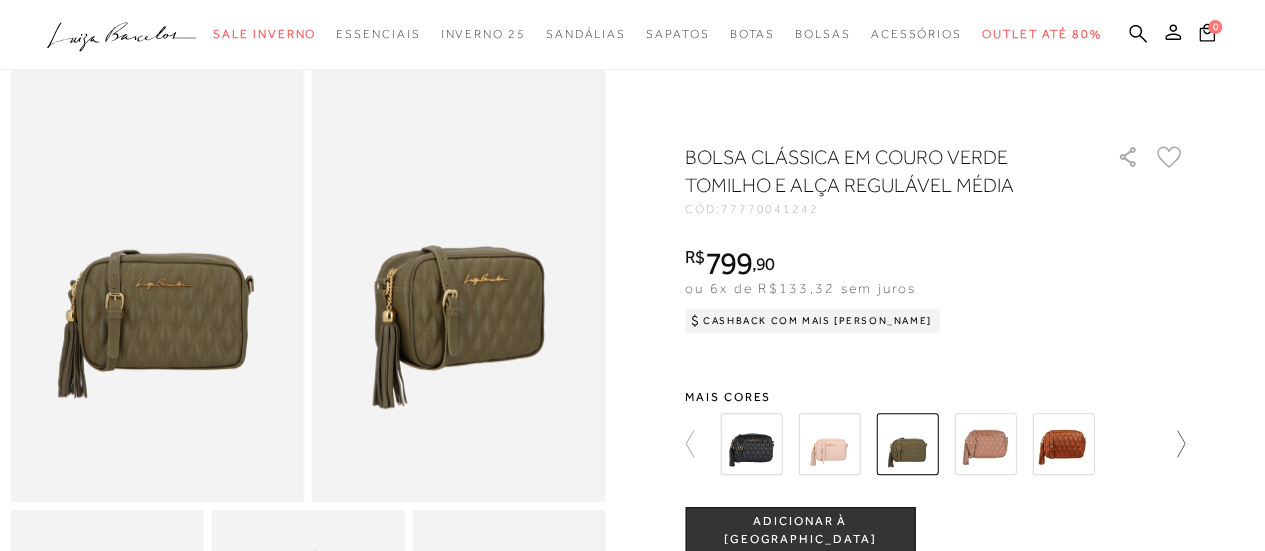 drag, startPoint x: 1147, startPoint y: 440, endPoint x: 1183, endPoint y: 443, distance: 36.124783 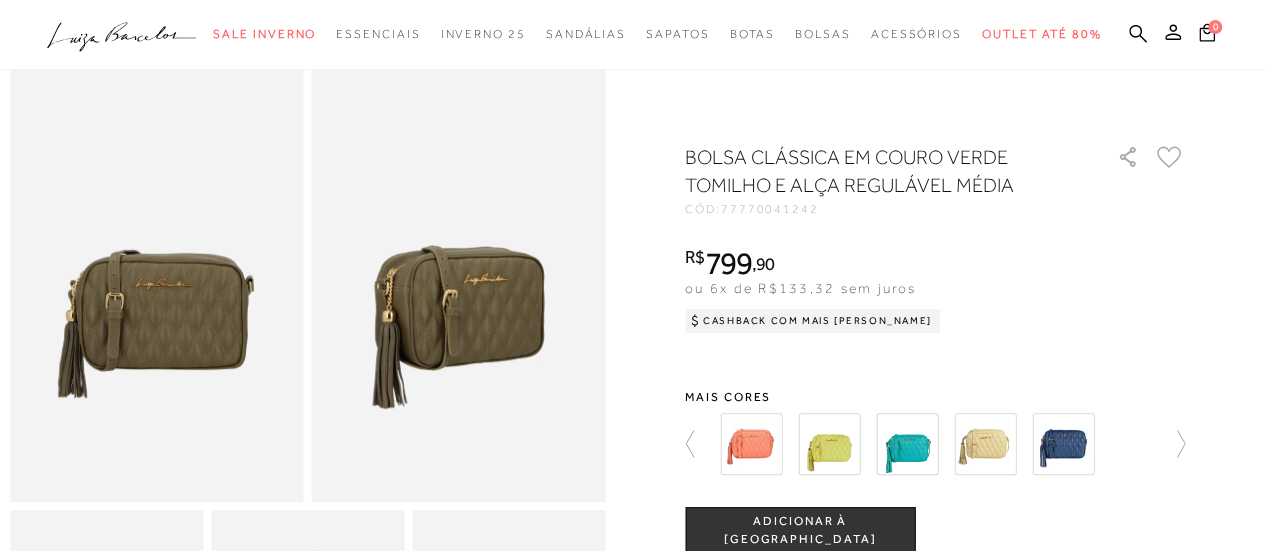 click on "R$ 799 , 90
ou 6x de R$133,32 sem juros
Cashback com Mais [PERSON_NAME]
R$799,90" at bounding box center (935, 287) 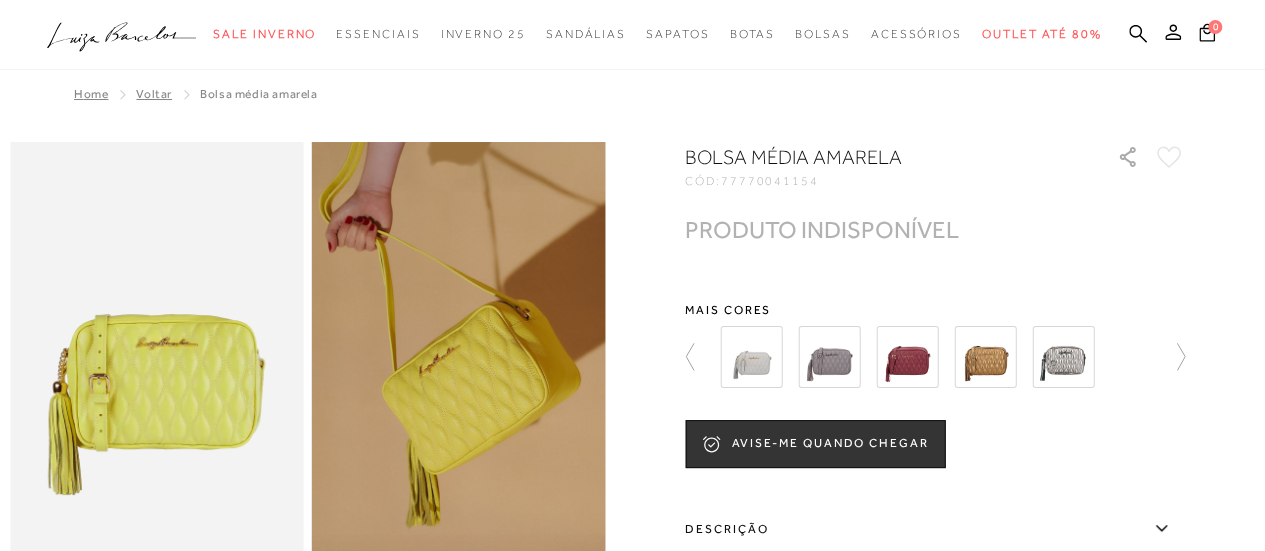scroll, scrollTop: 0, scrollLeft: 0, axis: both 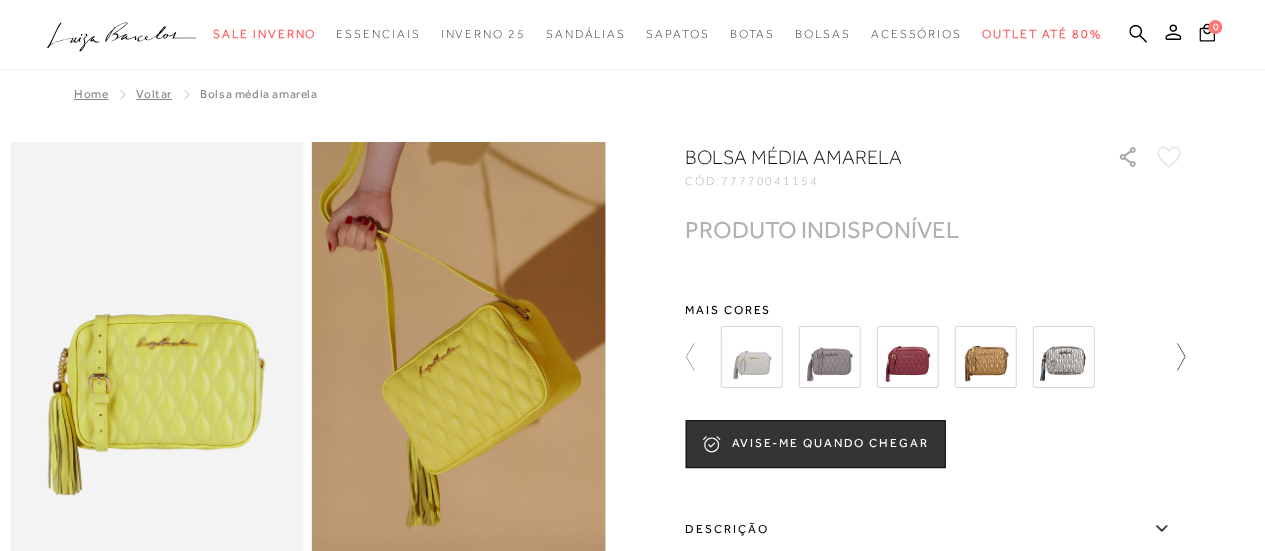 click 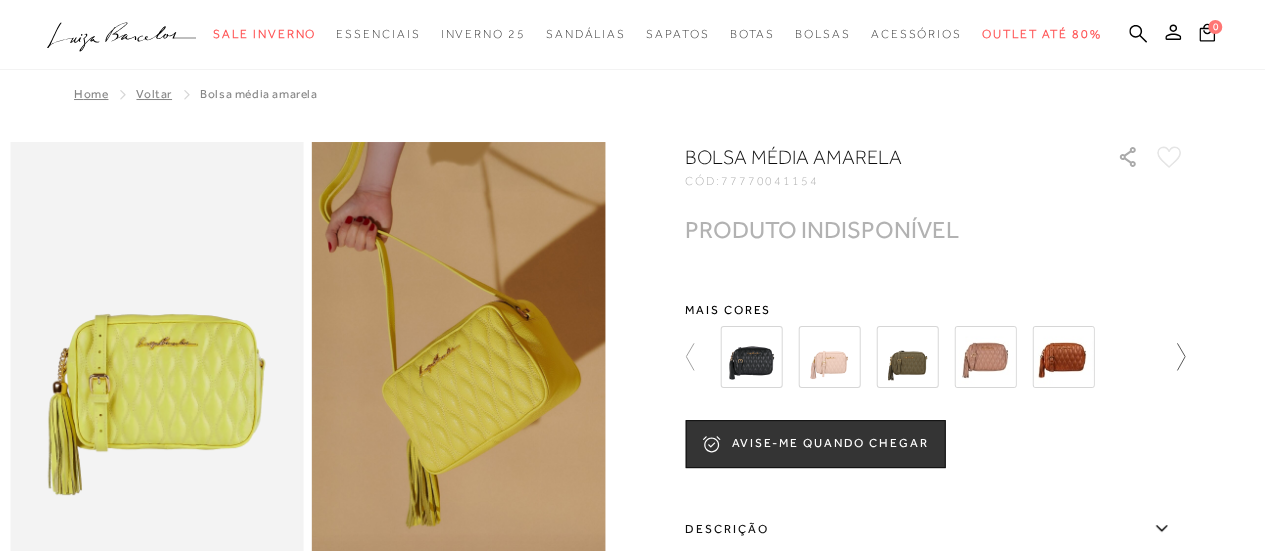 click 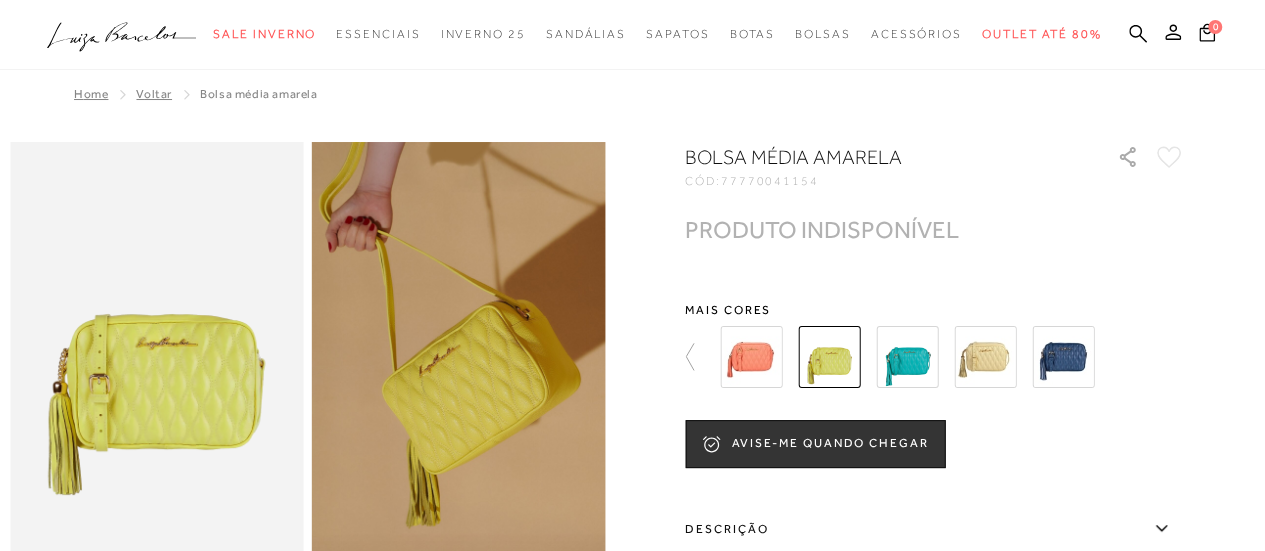 click at bounding box center (946, 357) 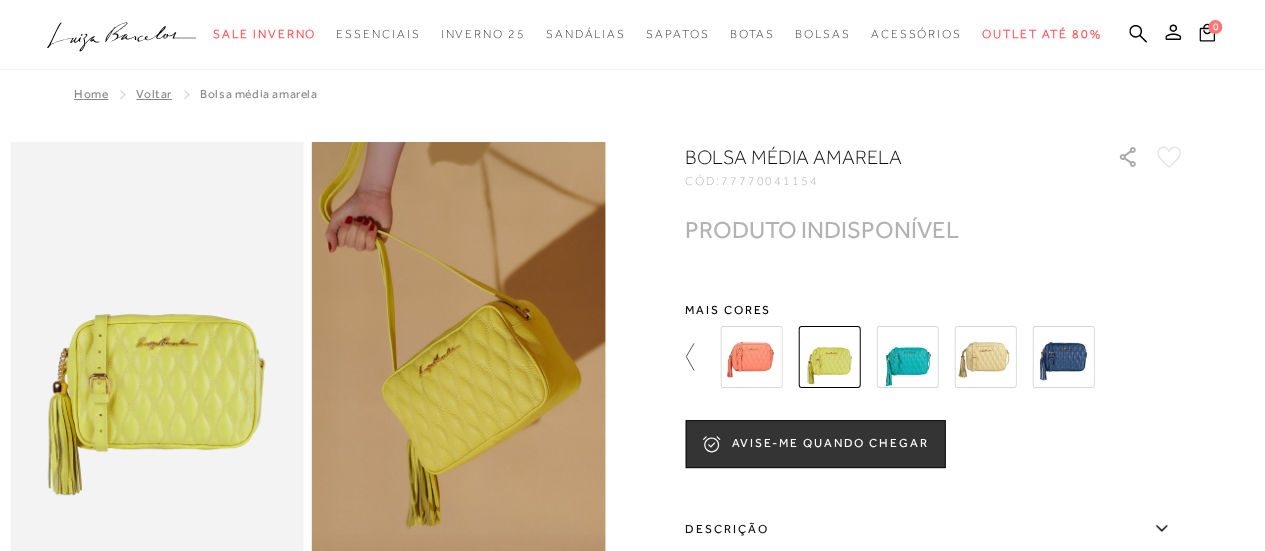 click 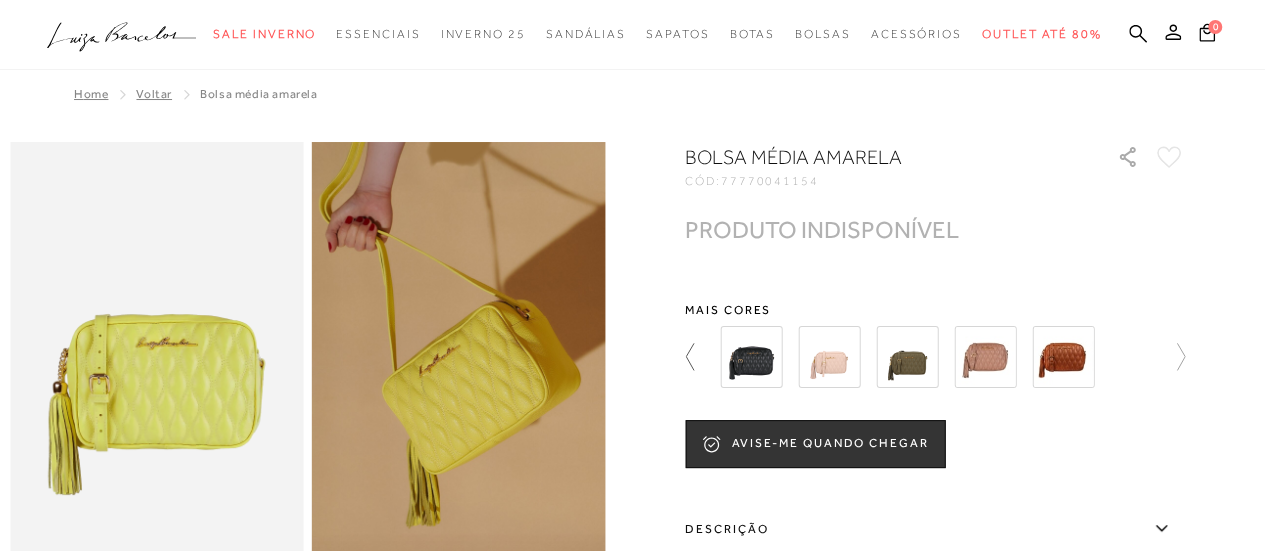 click 